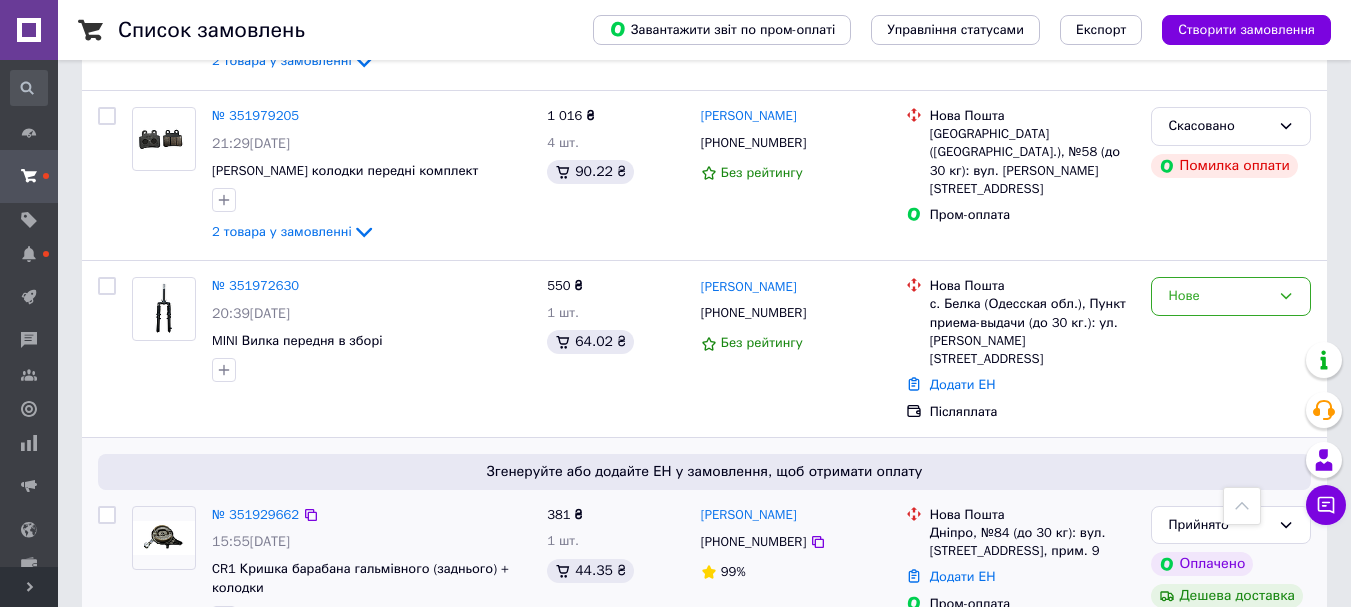 scroll, scrollTop: 1100, scrollLeft: 0, axis: vertical 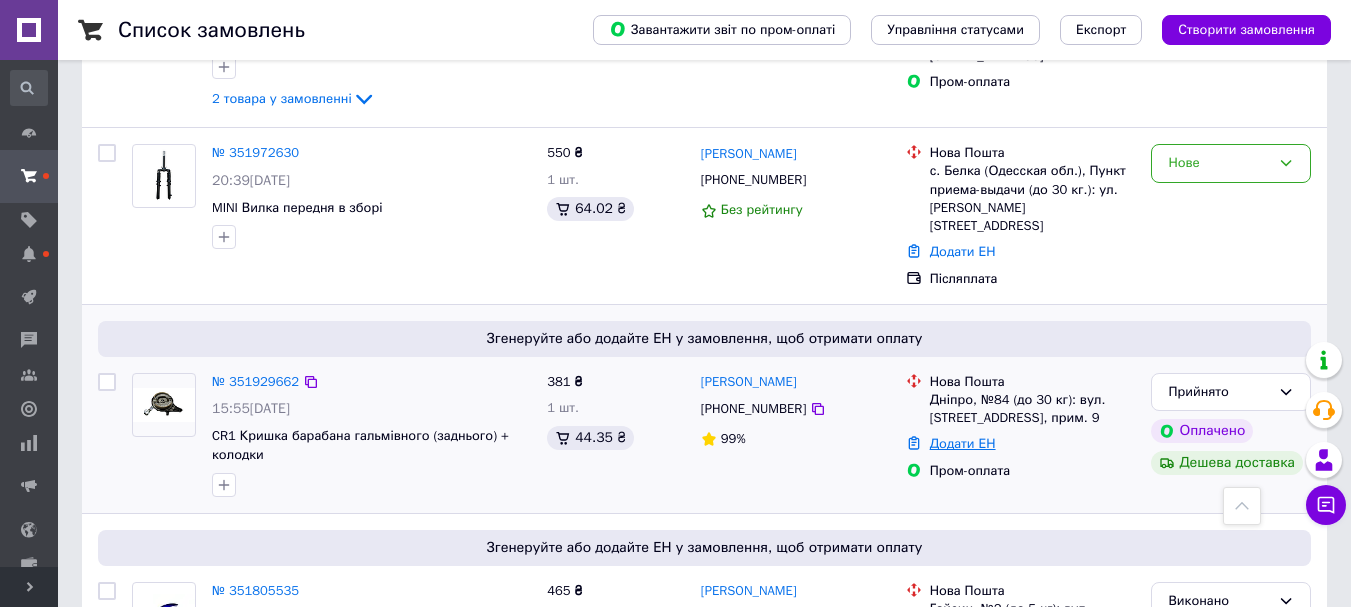 click on "Додати ЕН" at bounding box center [963, 443] 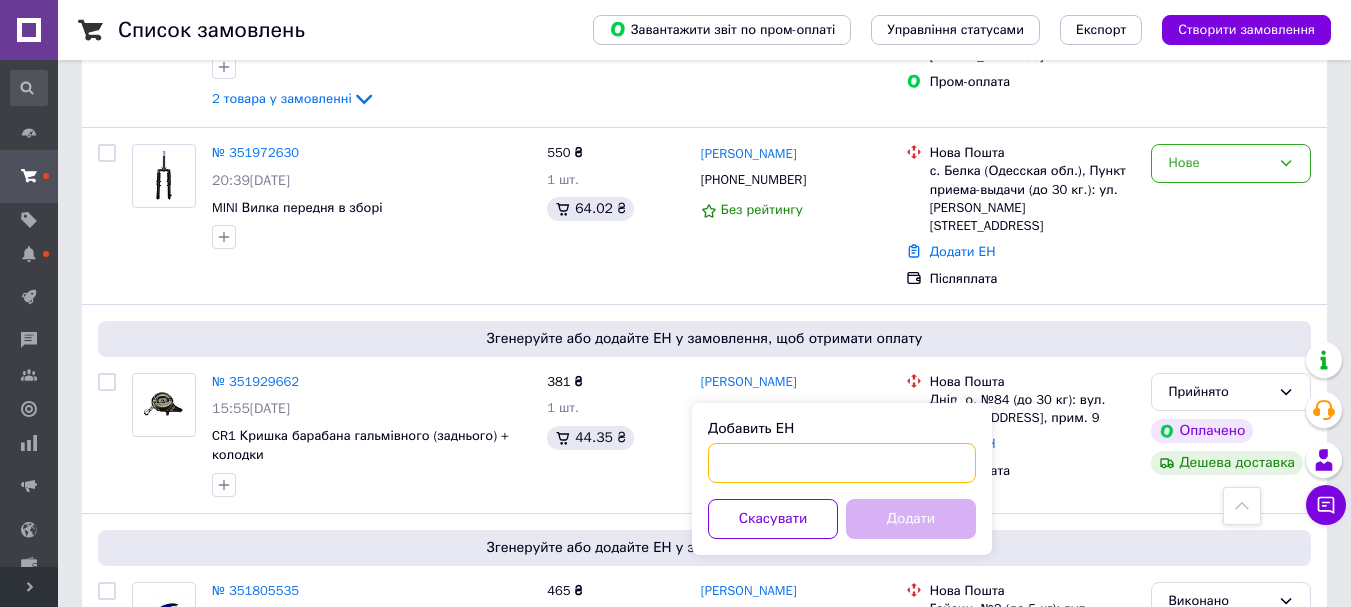 click on "Добавить ЕН" at bounding box center (842, 463) 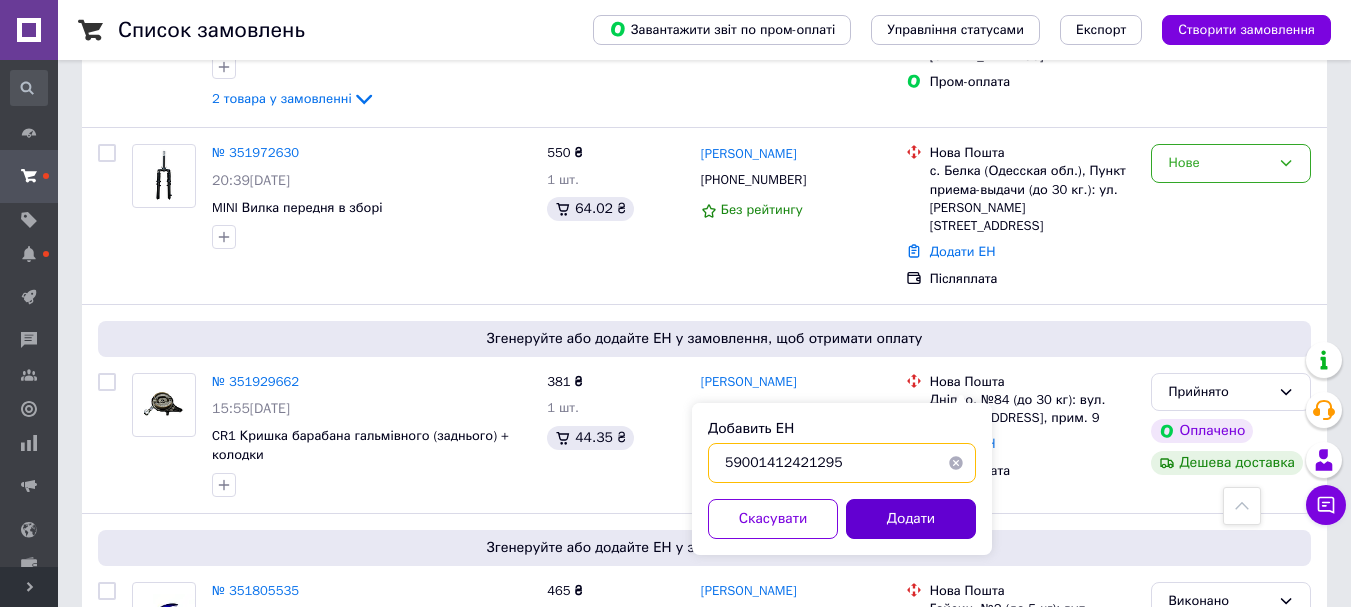 type on "59001412421295" 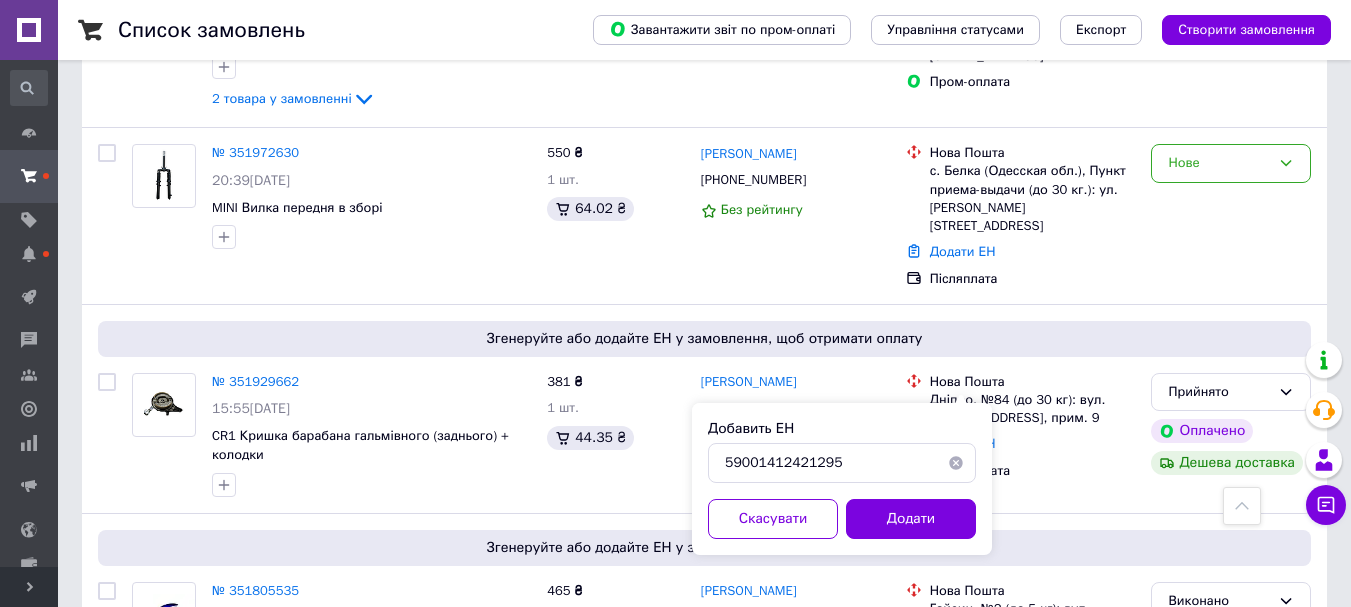 click on "Додати" at bounding box center [911, 519] 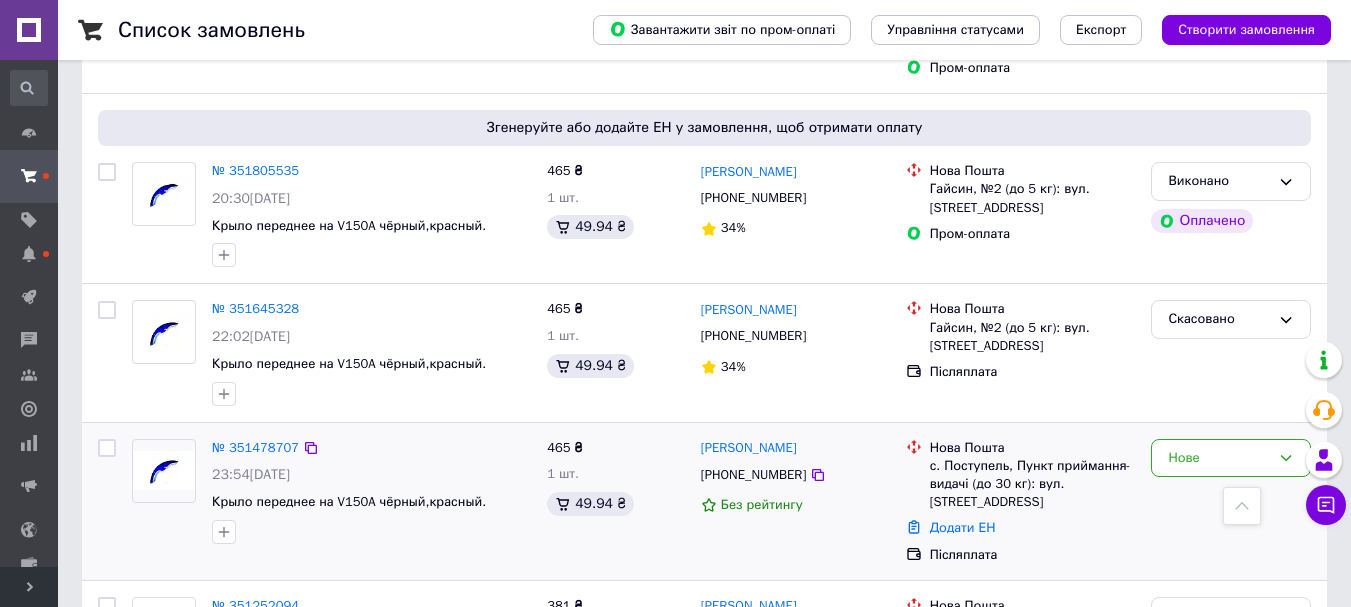 scroll, scrollTop: 1500, scrollLeft: 0, axis: vertical 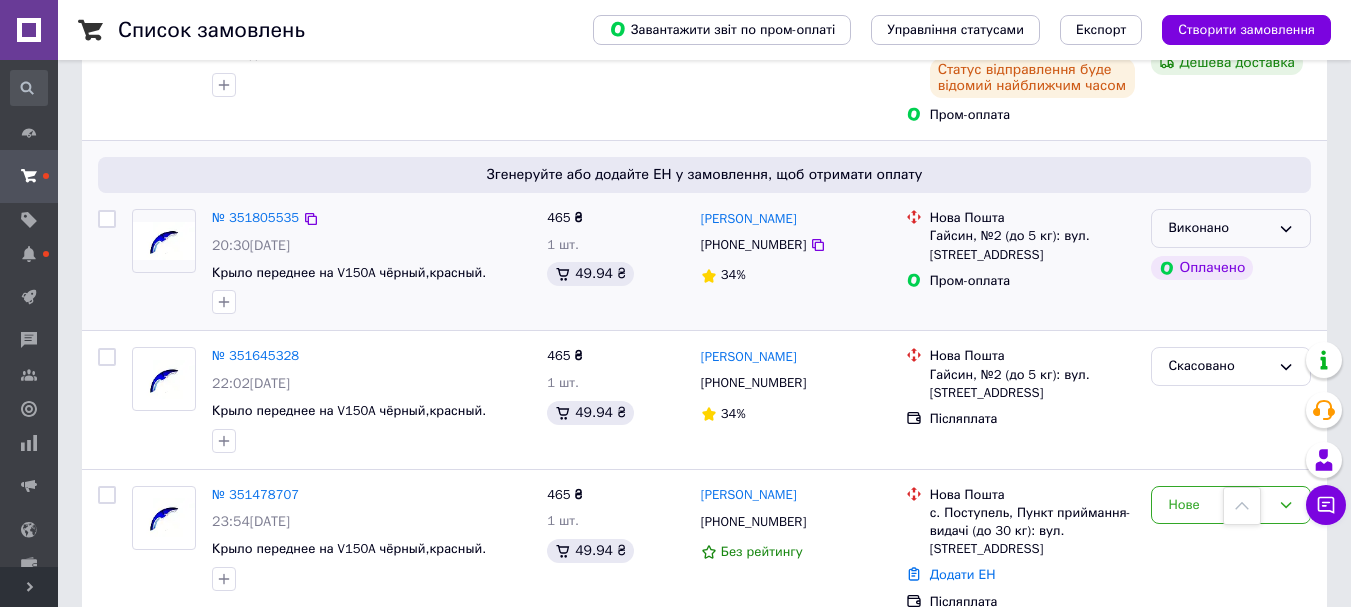 click 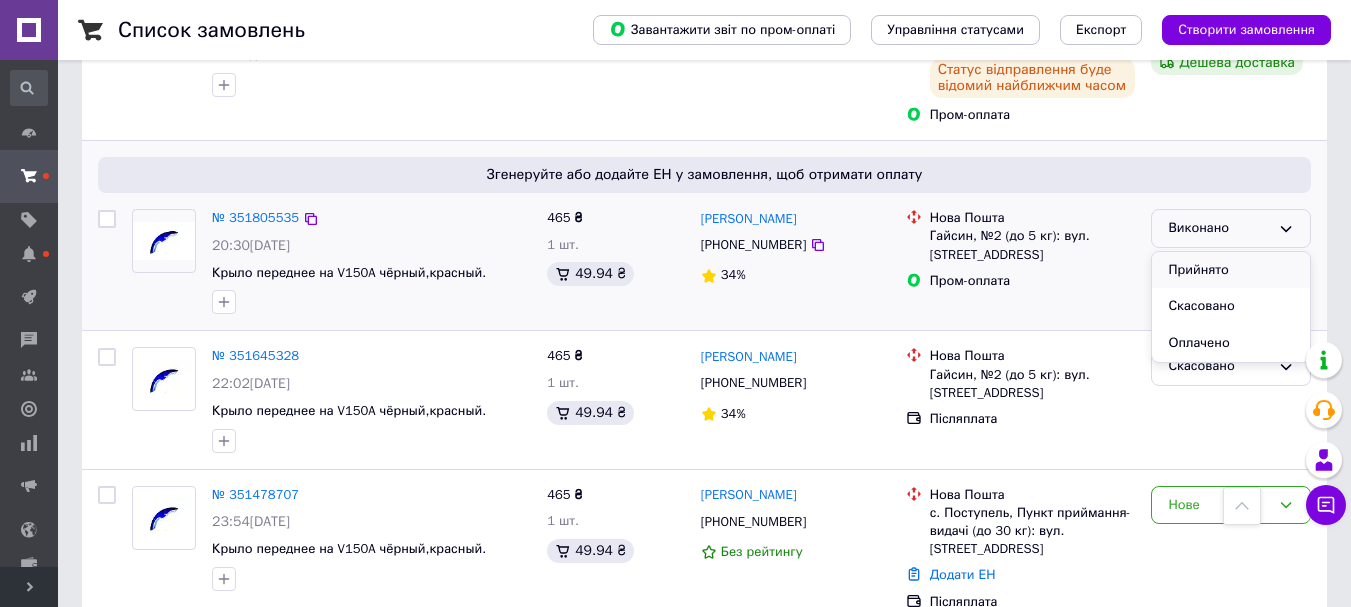 click on "Прийнято" at bounding box center (1231, 270) 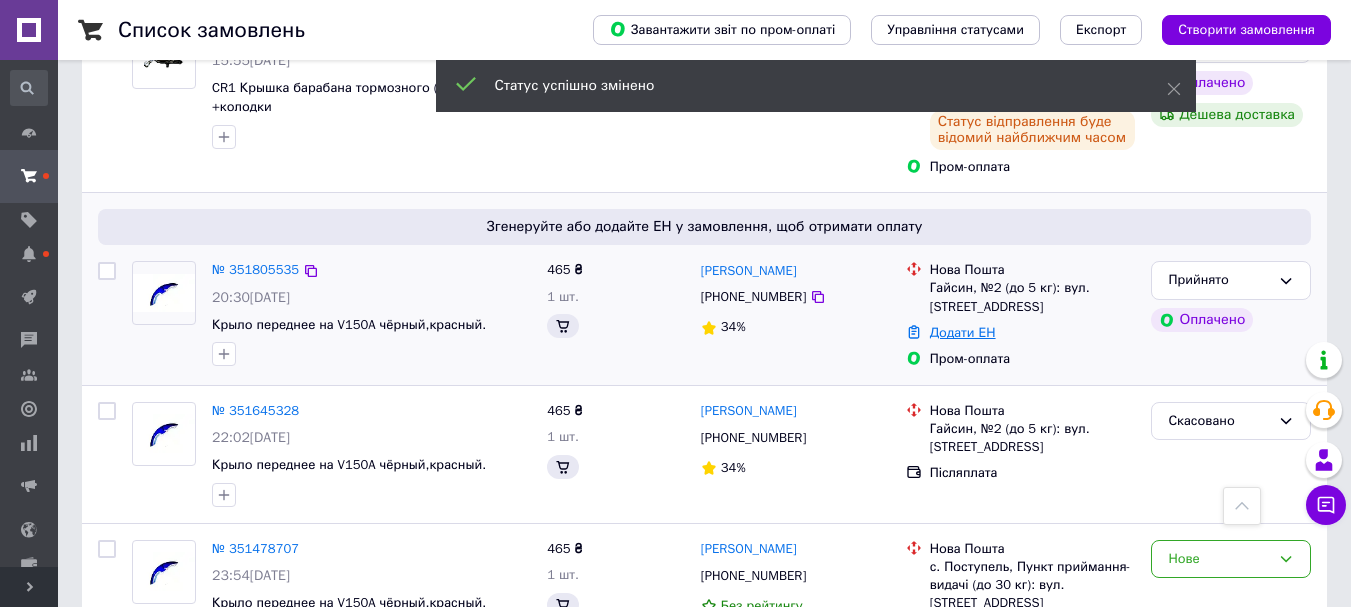 scroll, scrollTop: 1500, scrollLeft: 0, axis: vertical 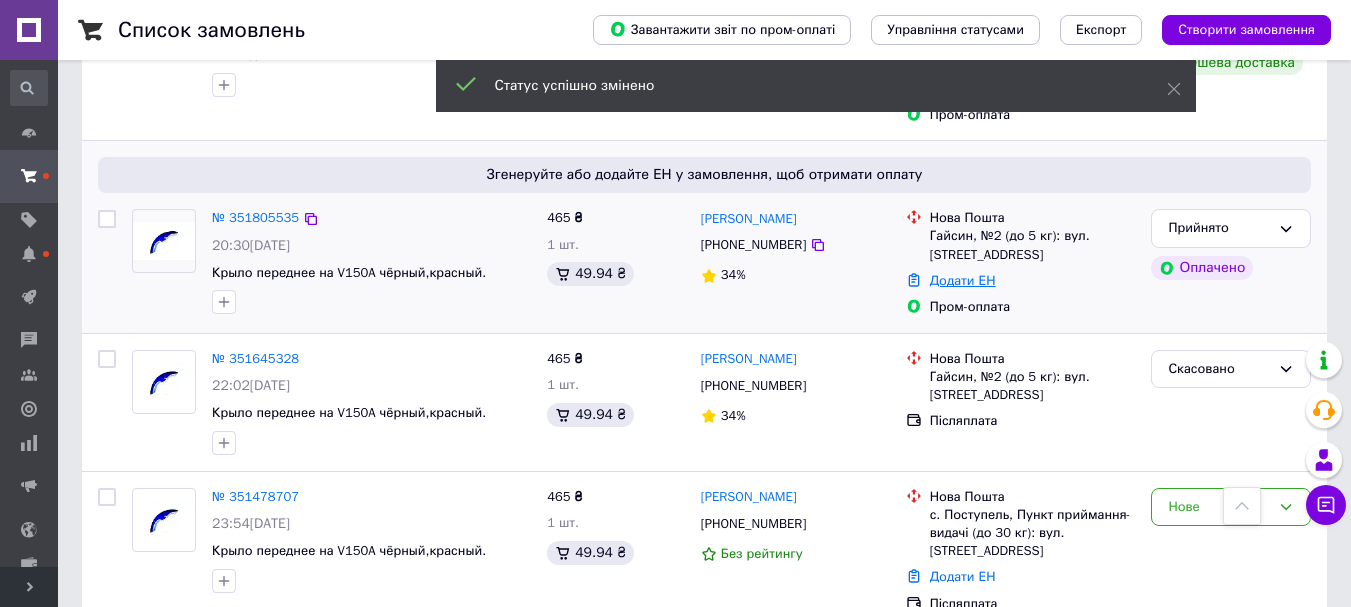 click on "Додати ЕН" at bounding box center [963, 280] 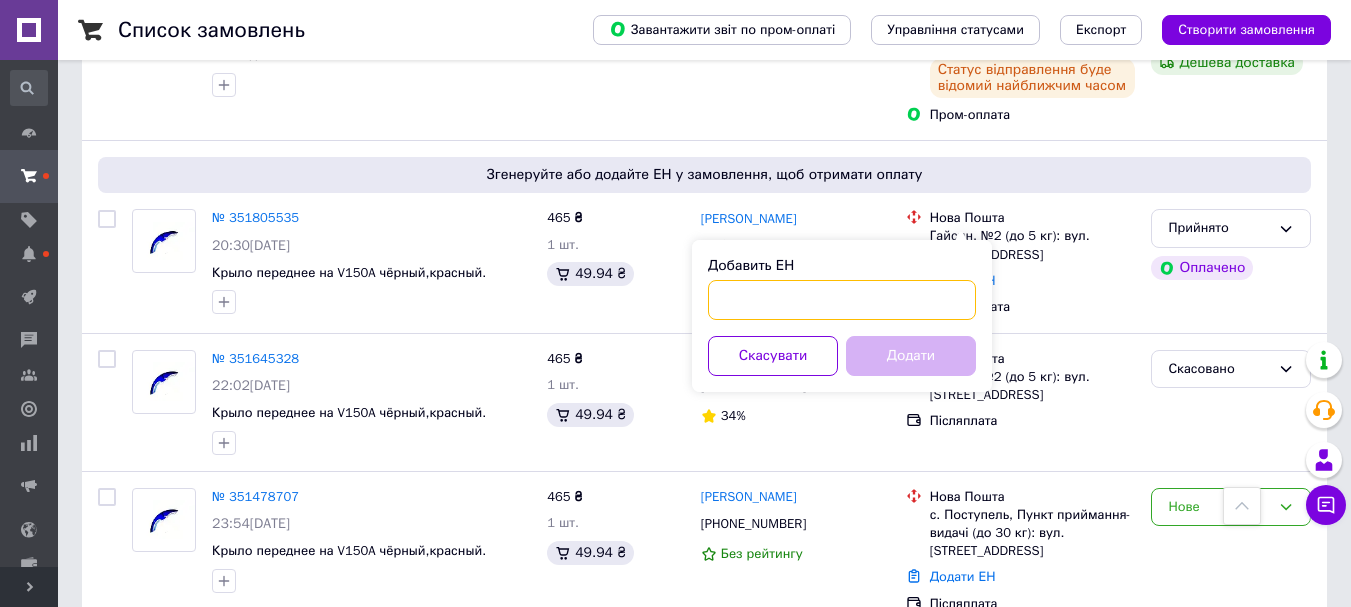 click on "Добавить ЕН" at bounding box center [842, 300] 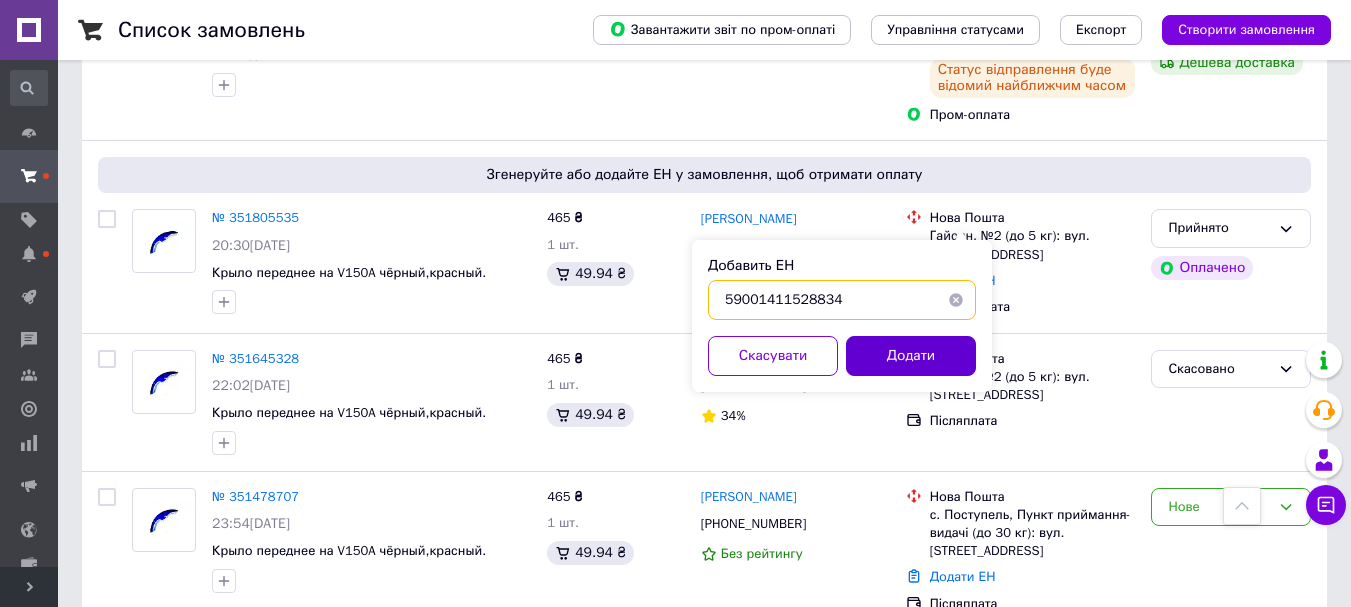 type on "59001411528834" 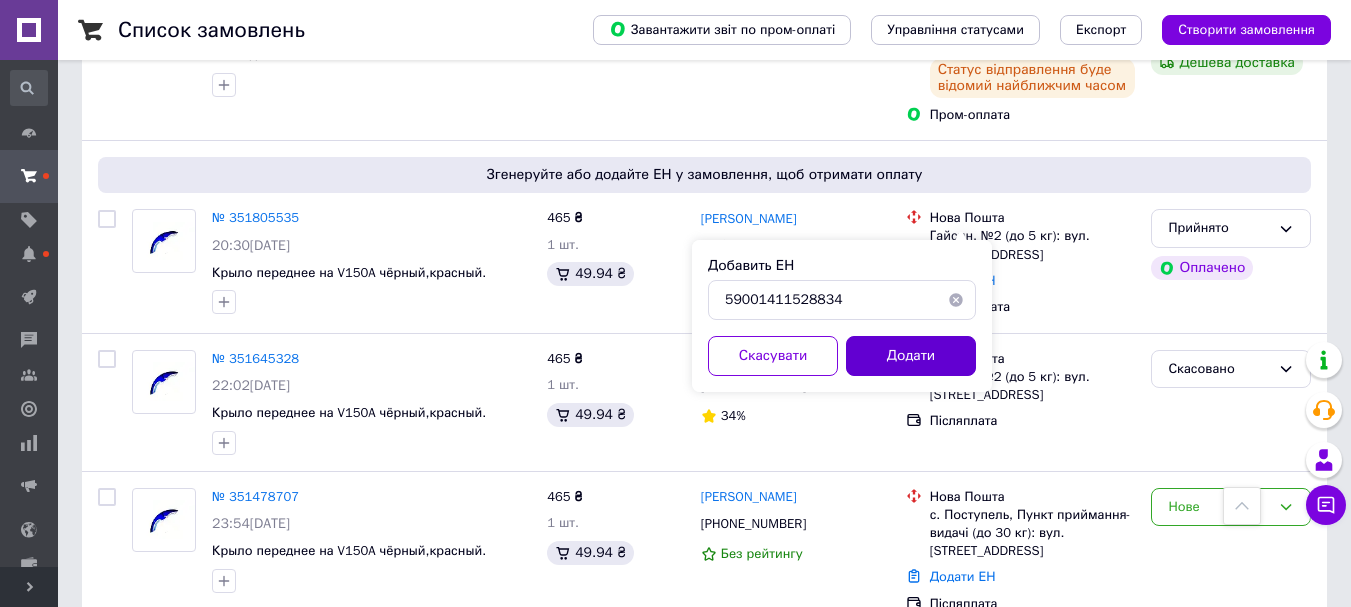 click on "Додати" at bounding box center [911, 356] 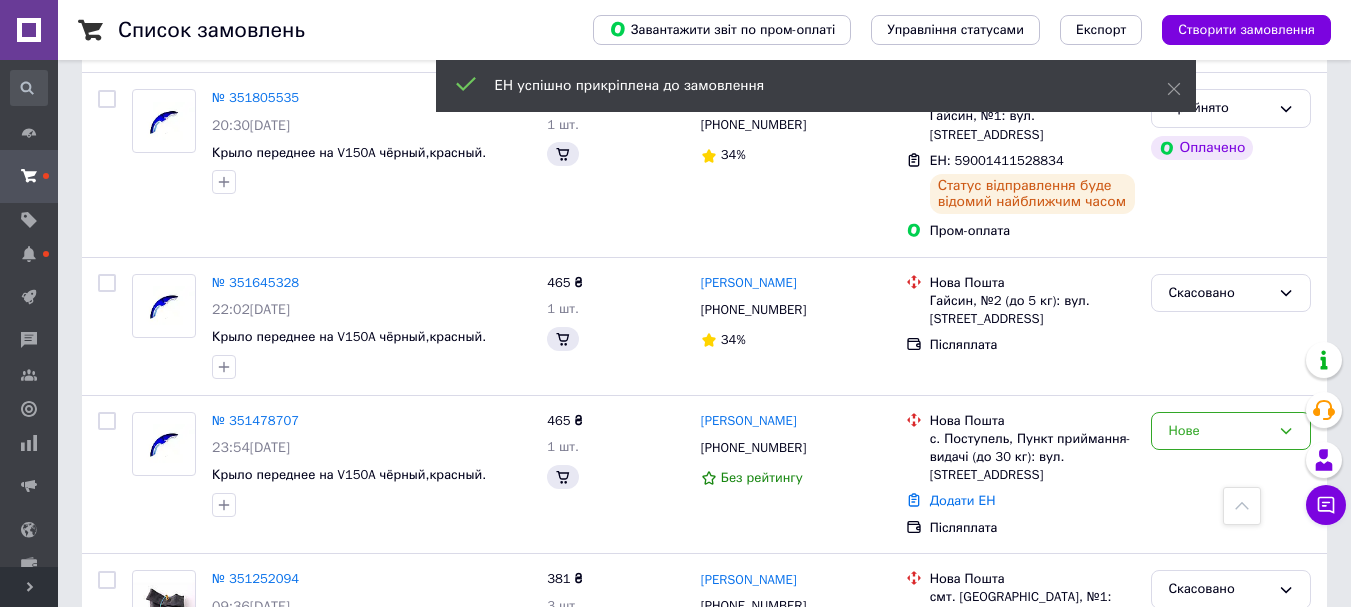 scroll, scrollTop: 1448, scrollLeft: 0, axis: vertical 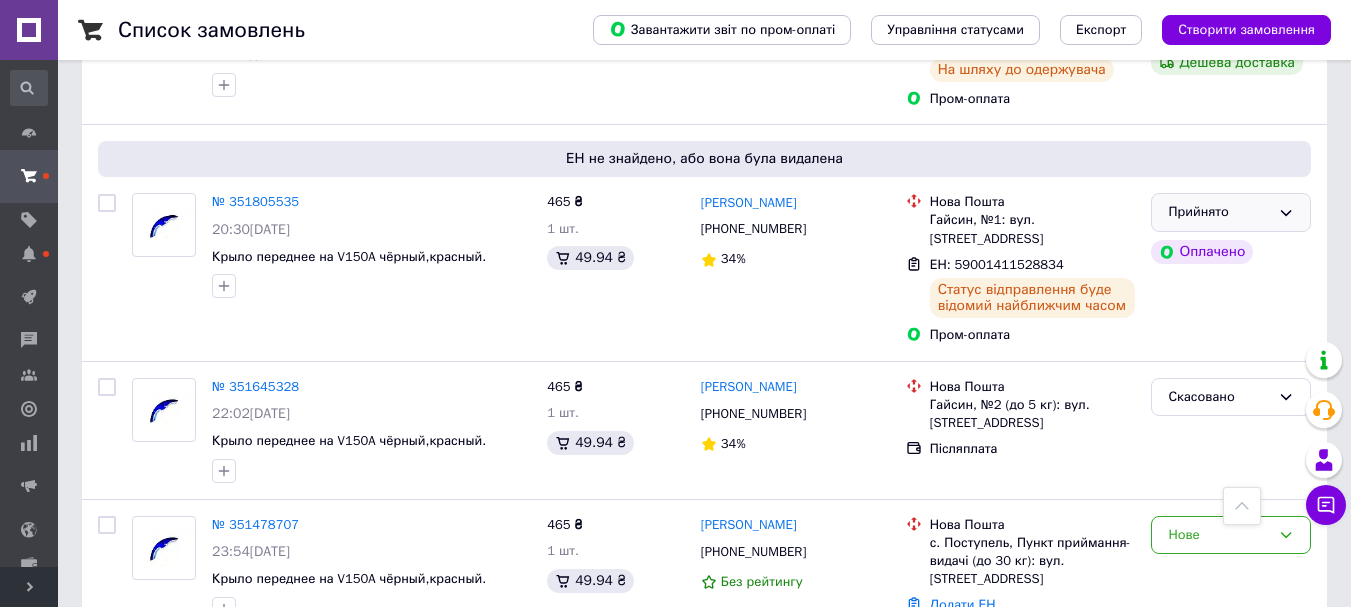 click 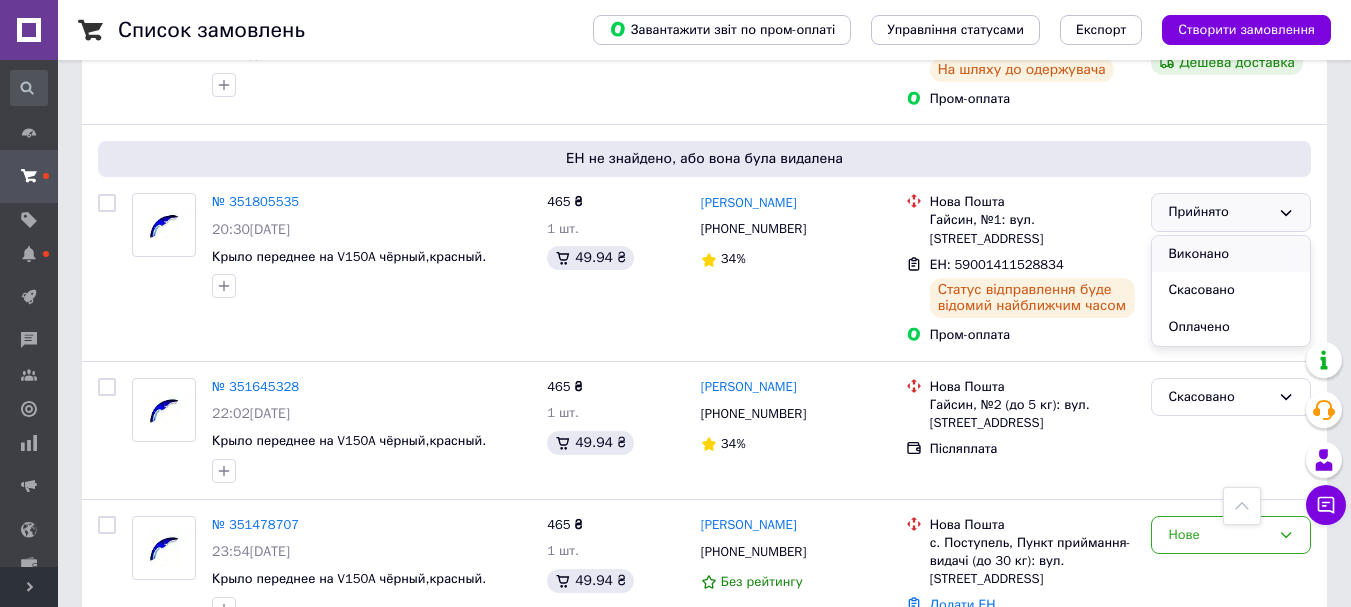 click on "Виконано" at bounding box center [1231, 254] 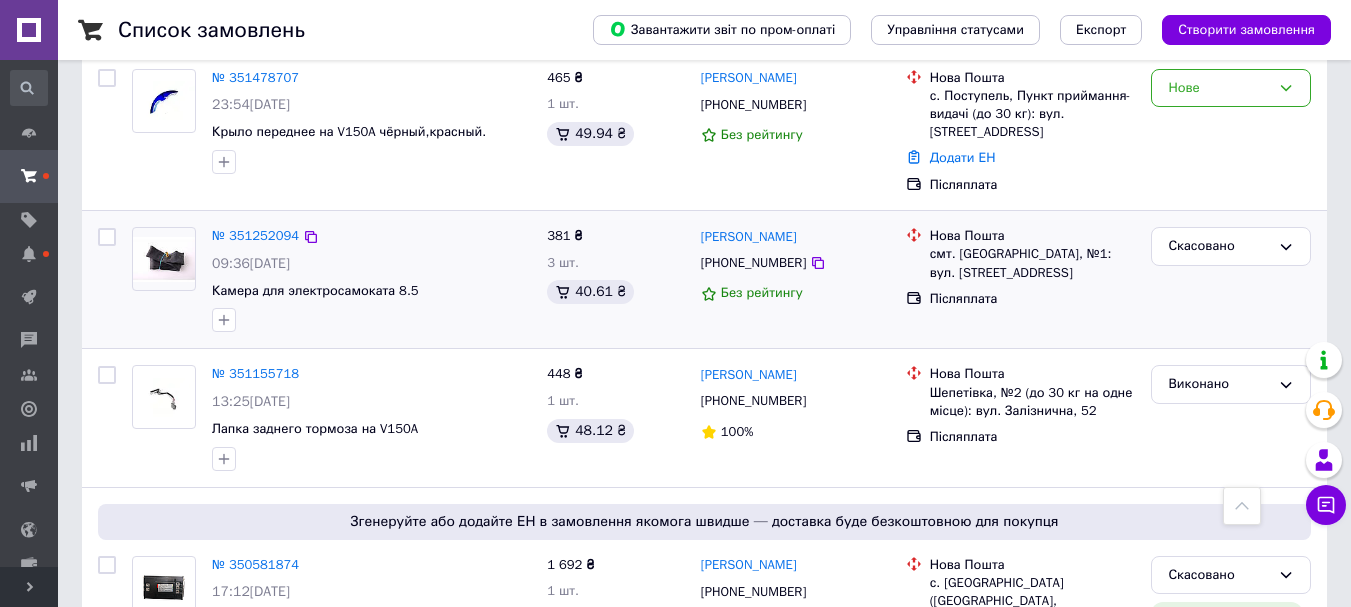 scroll, scrollTop: 1948, scrollLeft: 0, axis: vertical 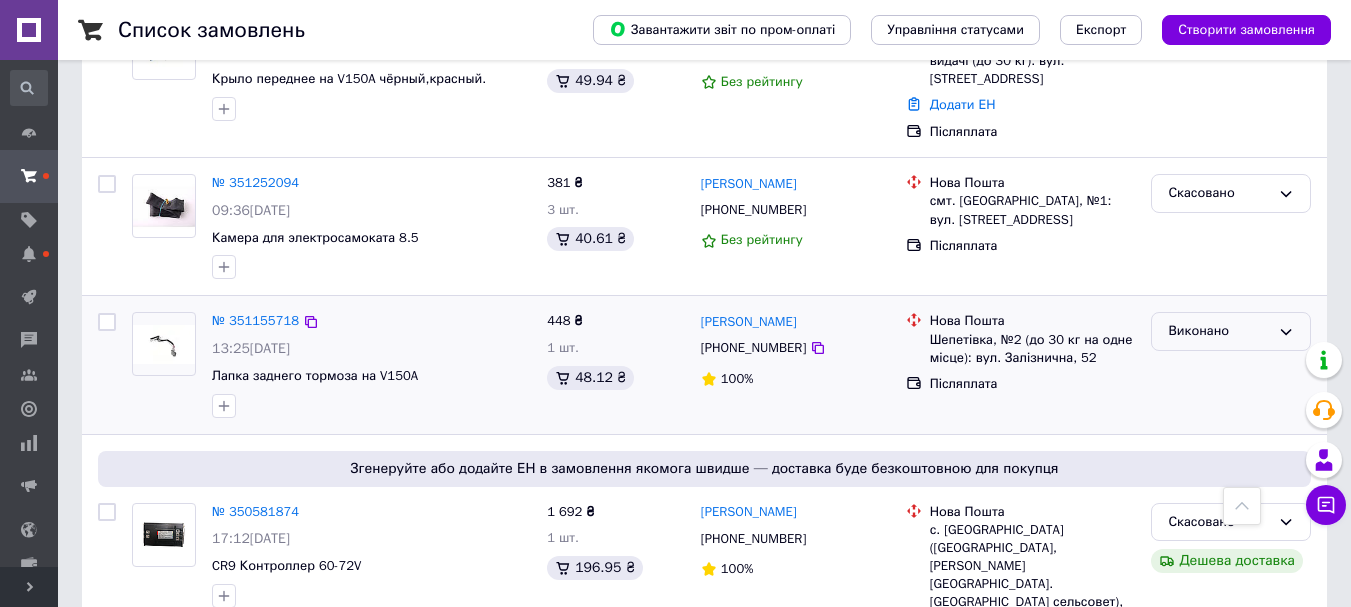 click 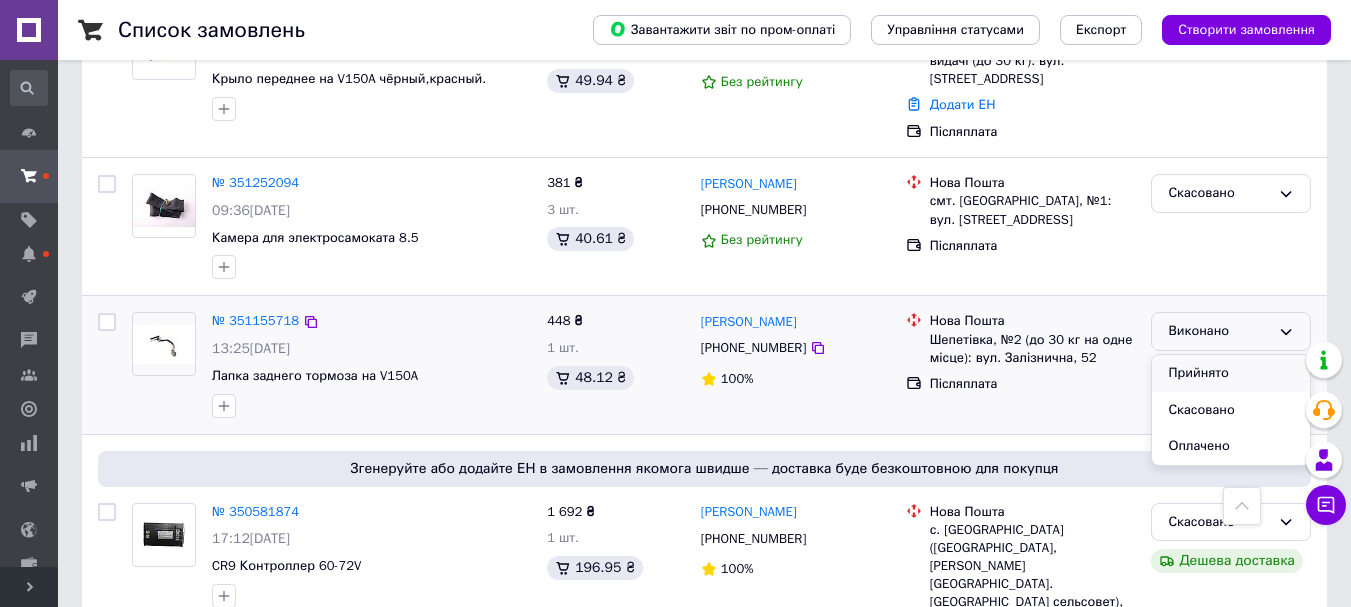 click on "Прийнято" at bounding box center (1231, 373) 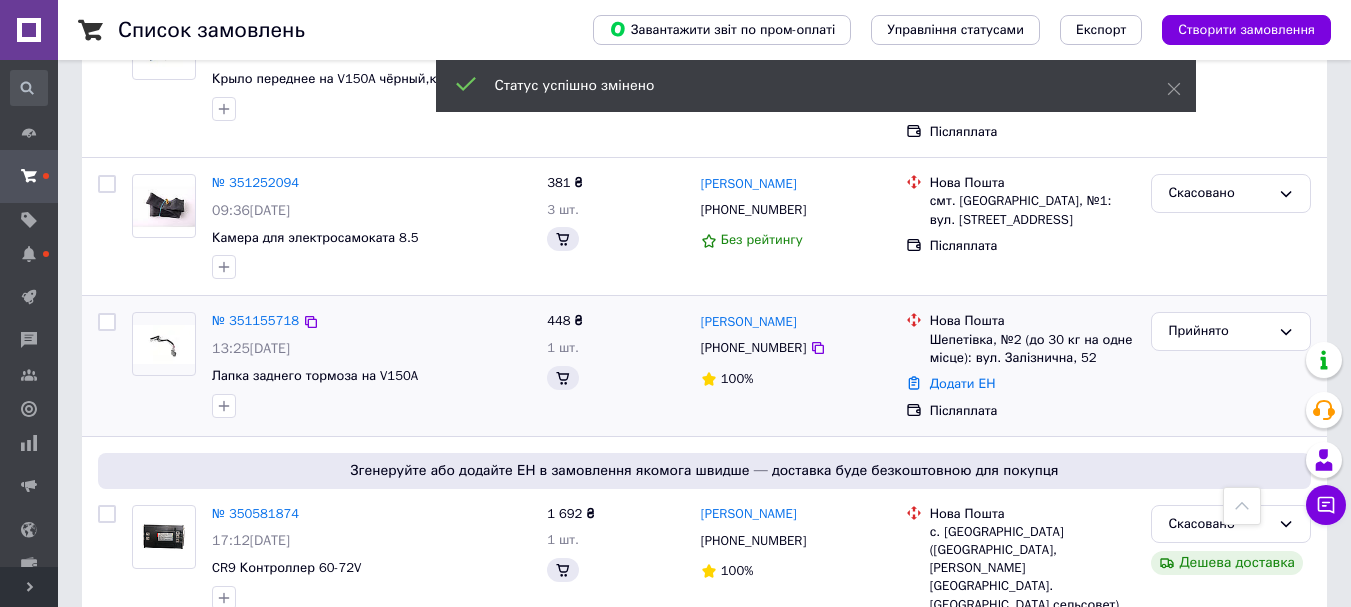 scroll, scrollTop: 1948, scrollLeft: 0, axis: vertical 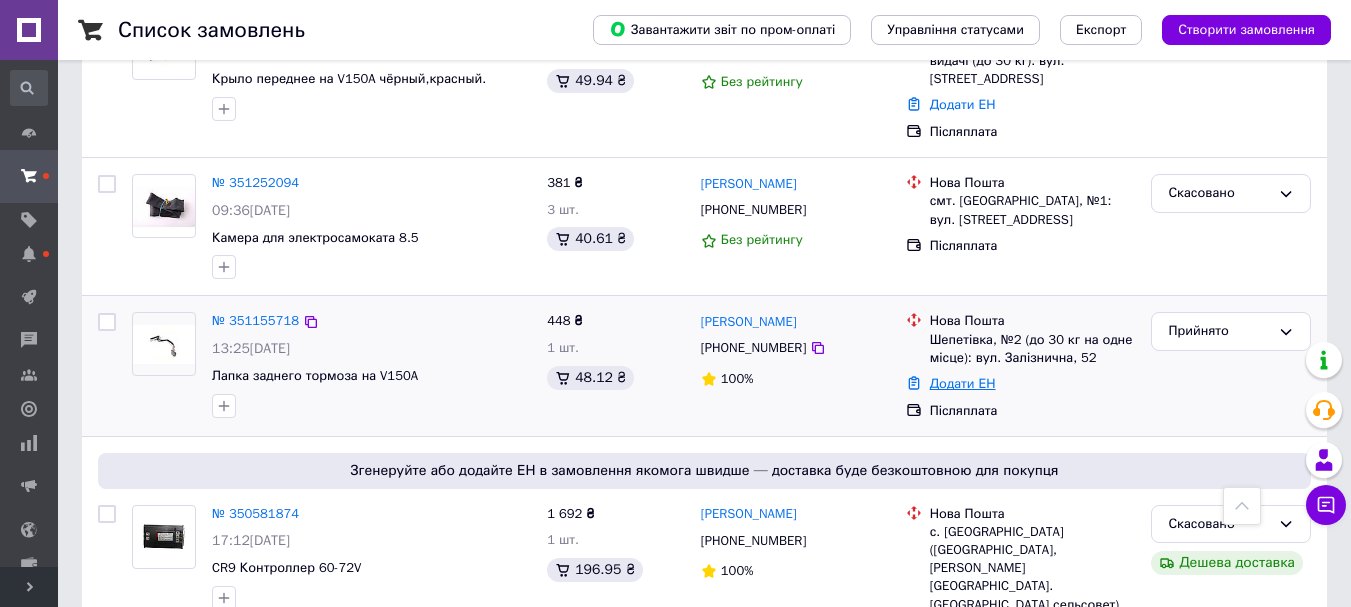 click on "Додати ЕН" at bounding box center (963, 383) 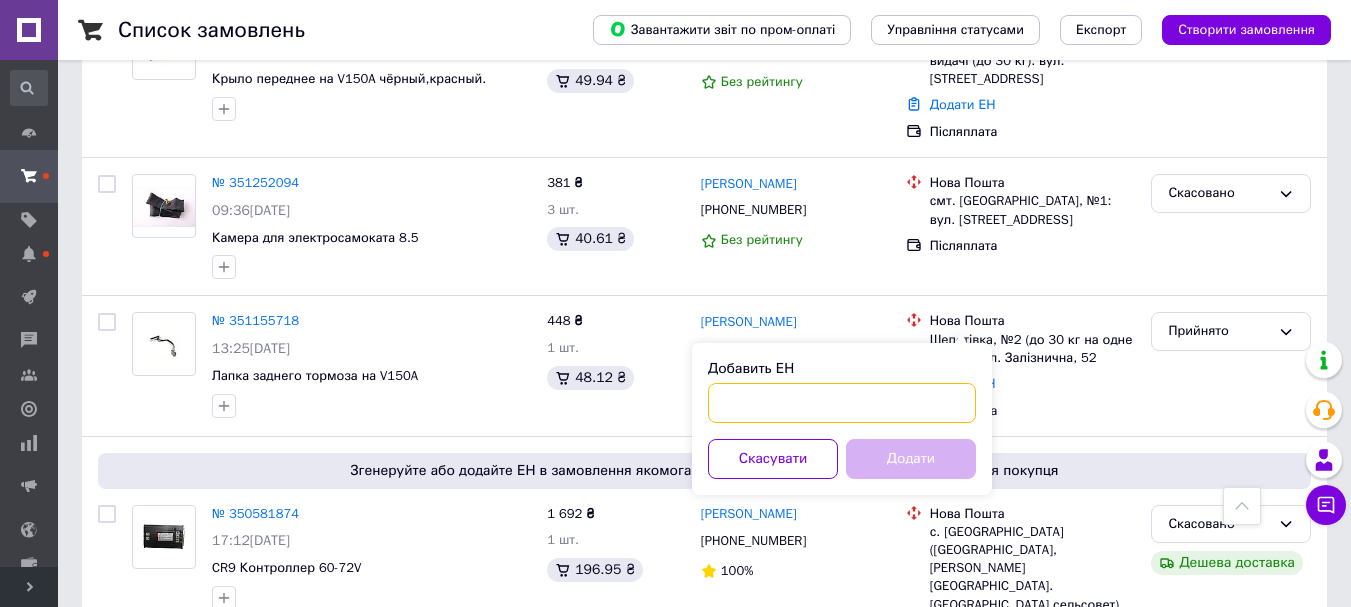 click on "Добавить ЕН" at bounding box center [842, 403] 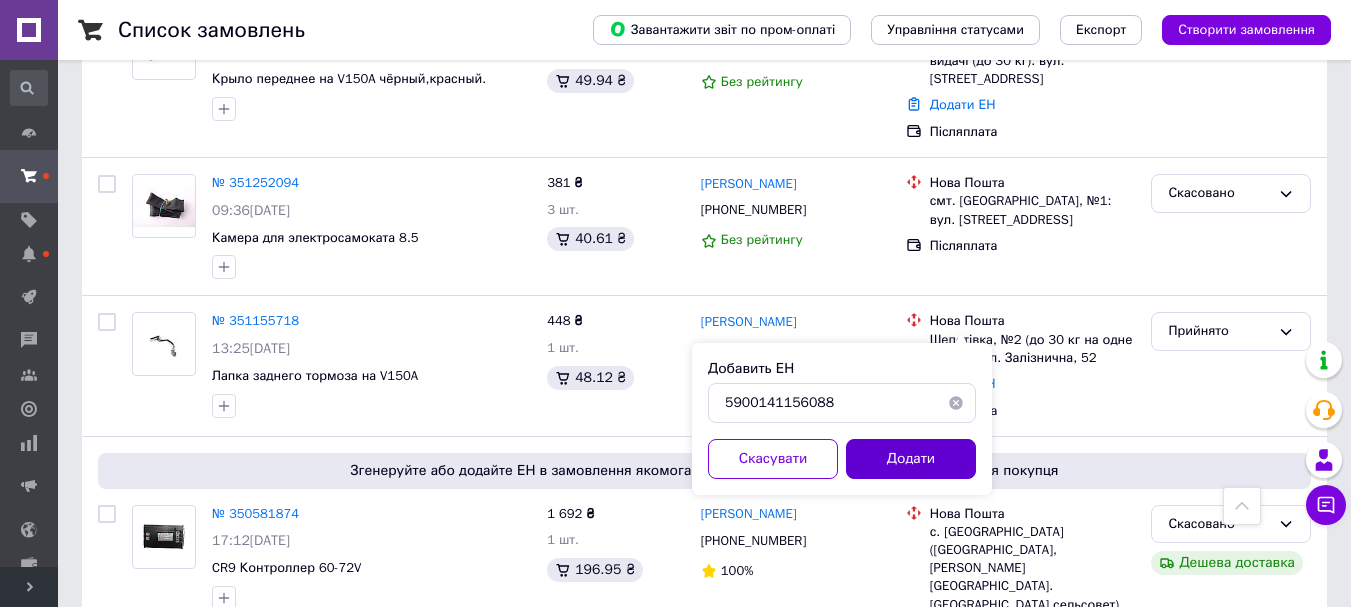 click on "Додати" at bounding box center [911, 459] 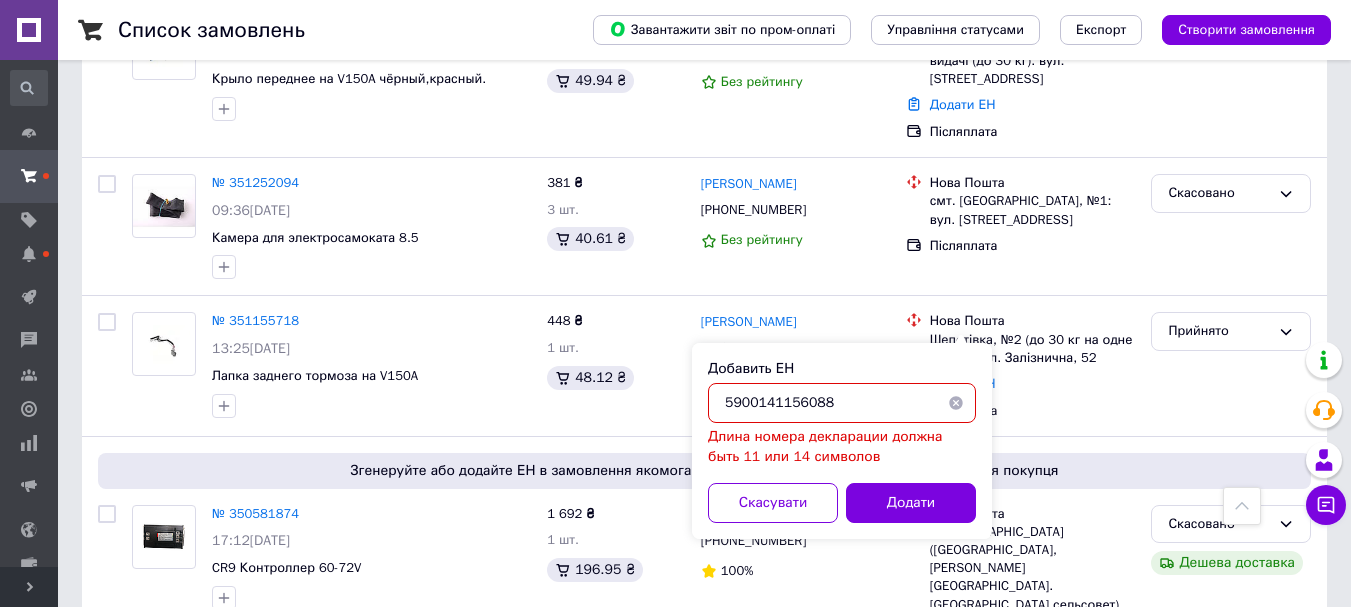 click on "5900141156088" at bounding box center [842, 403] 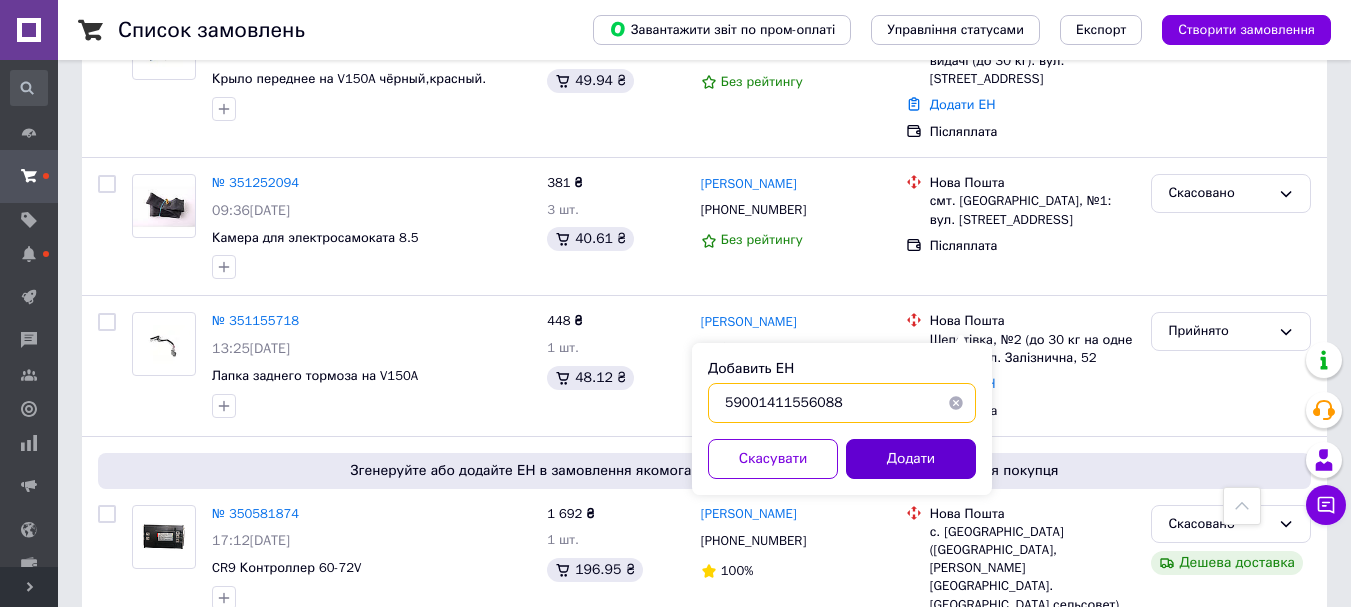 type on "59001411556088" 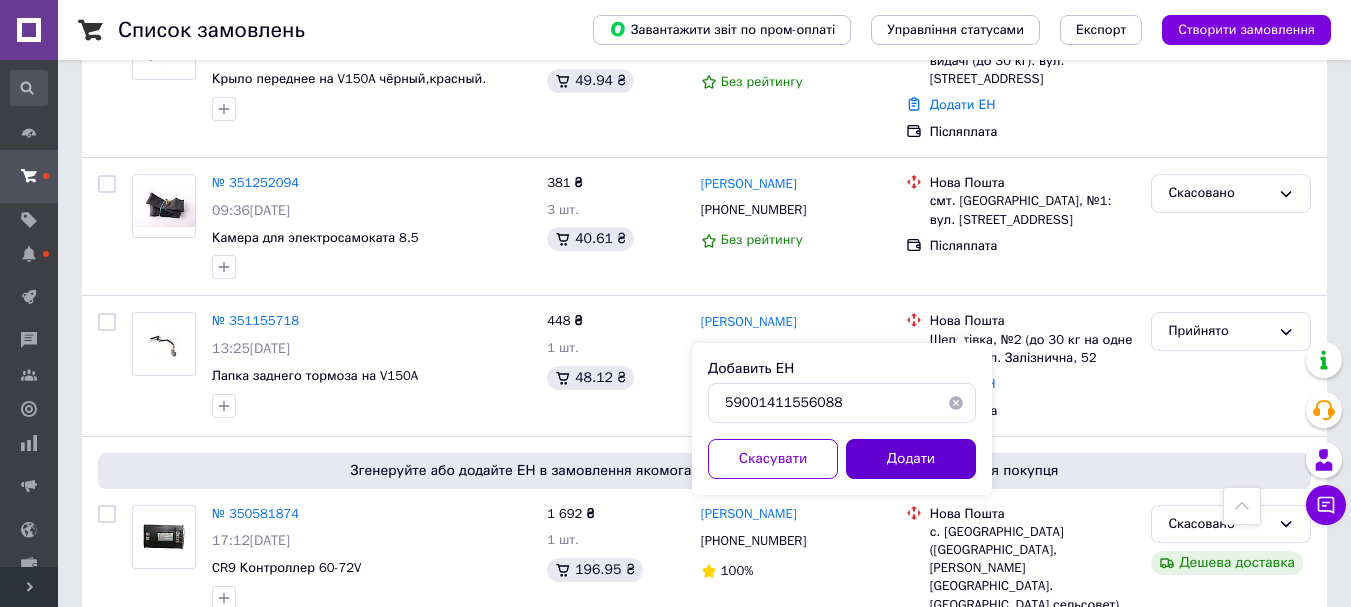 click on "Додати" at bounding box center [911, 459] 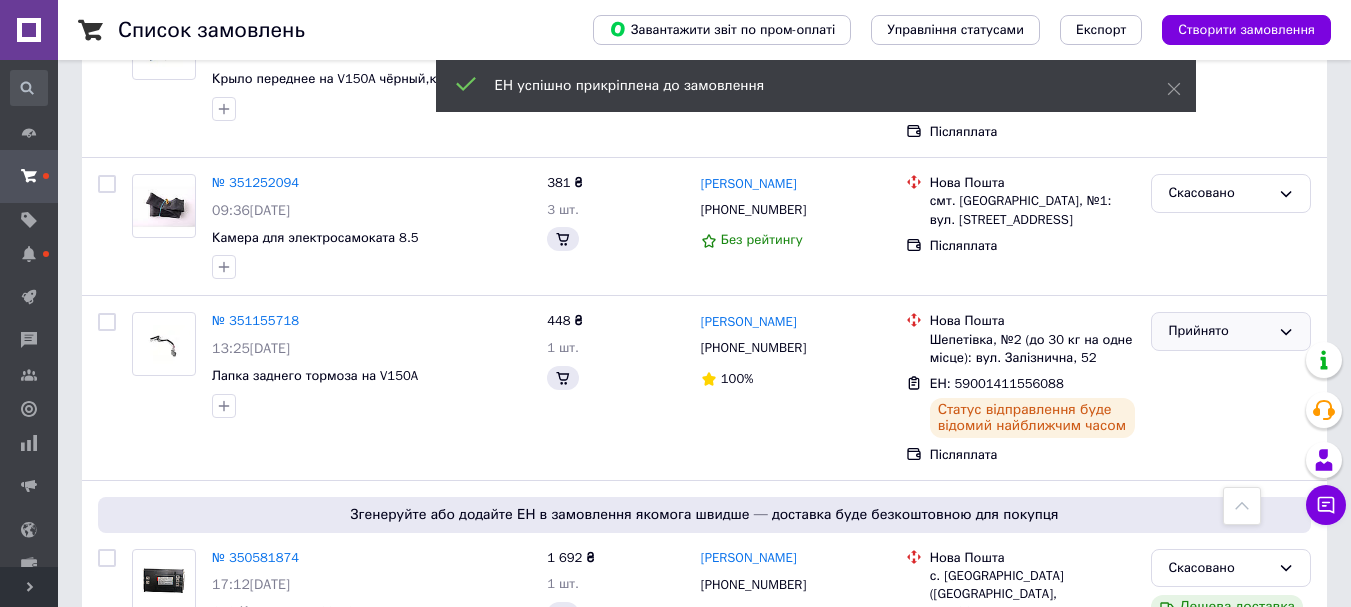 click 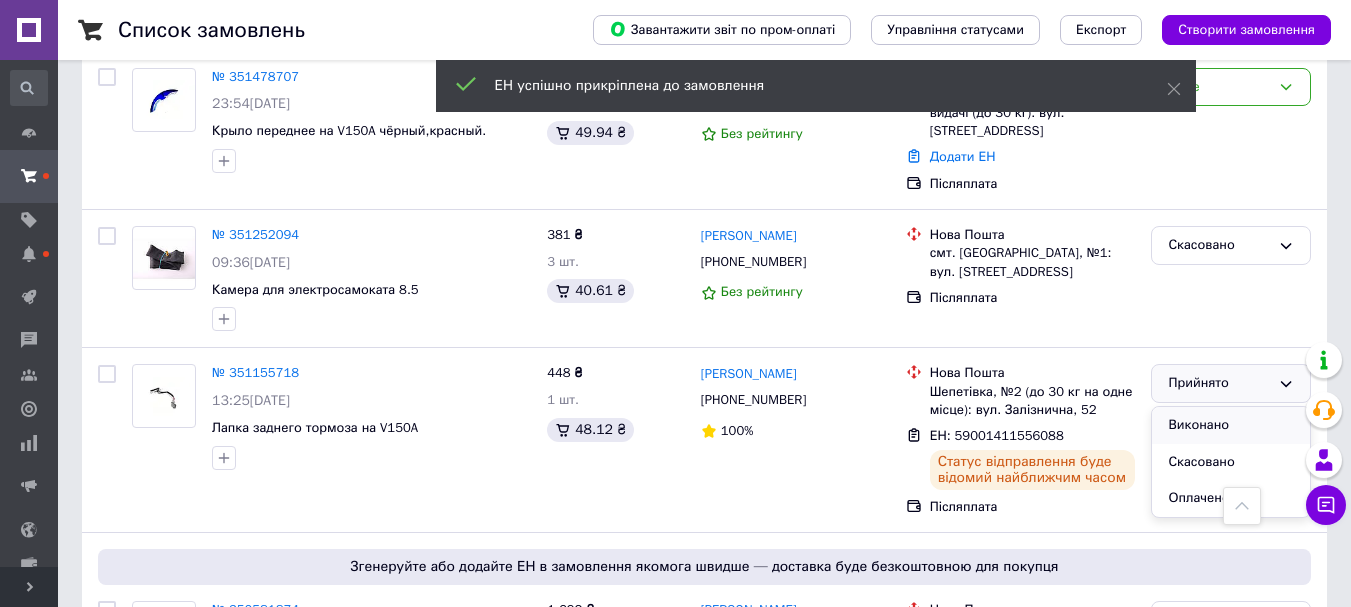 scroll, scrollTop: 1948, scrollLeft: 0, axis: vertical 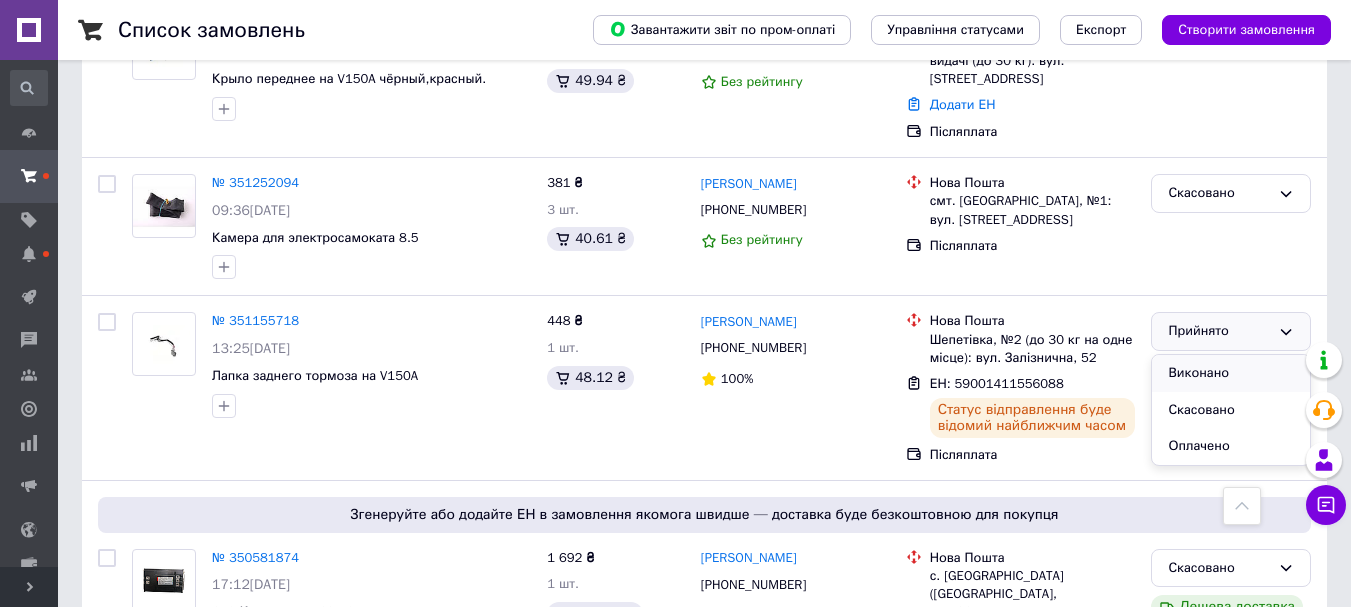 click on "Виконано" at bounding box center [1231, 373] 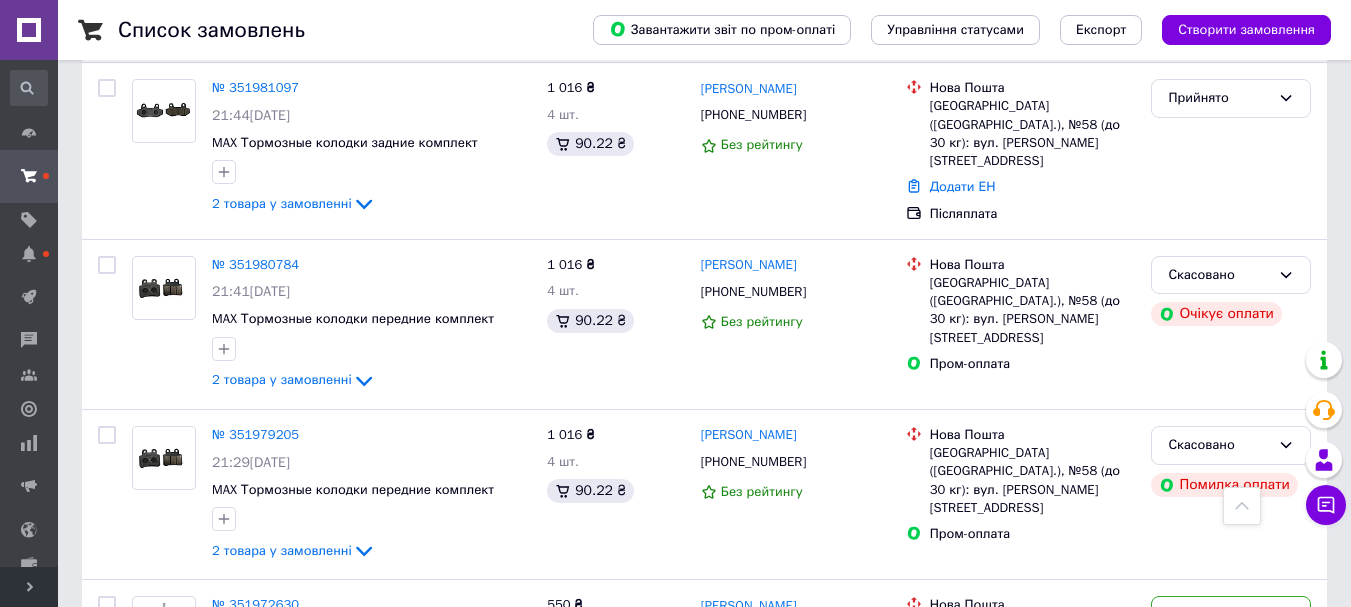 scroll, scrollTop: 548, scrollLeft: 0, axis: vertical 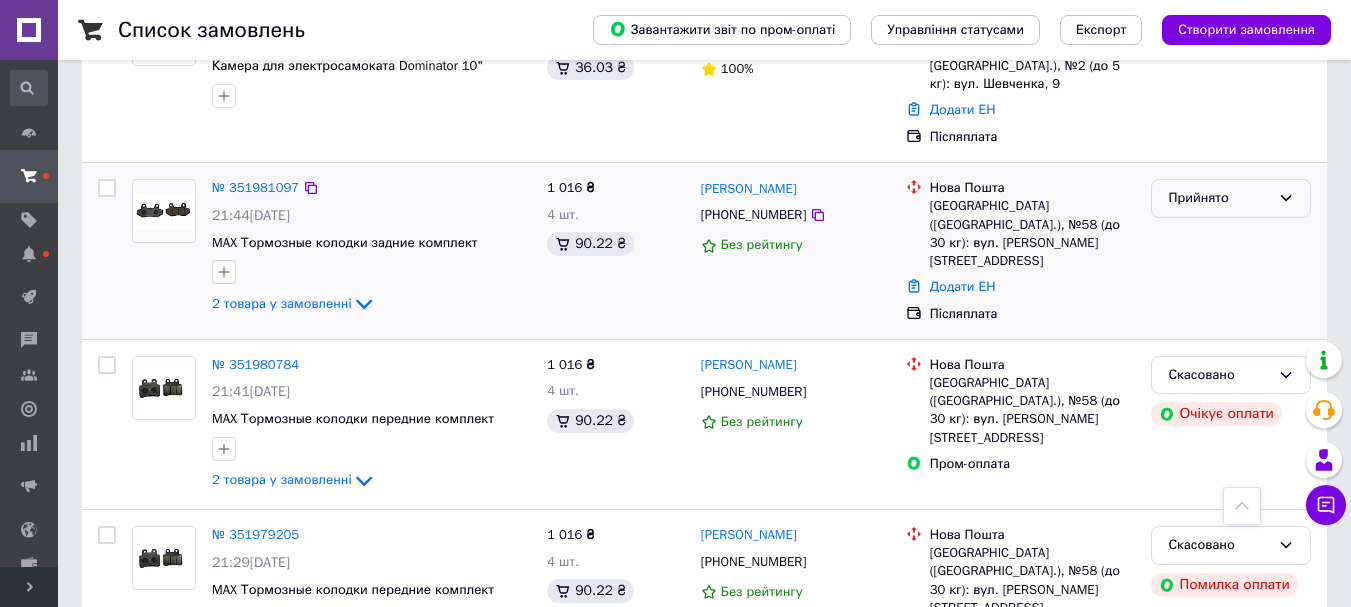 click 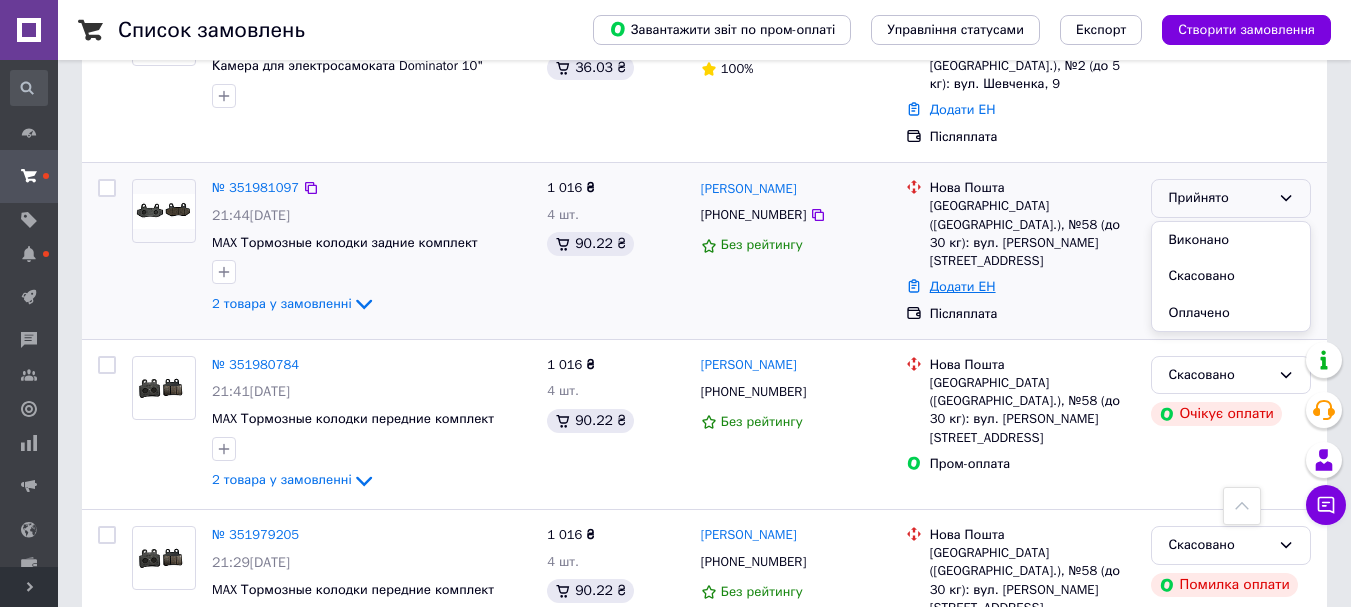 click on "Додати ЕН" at bounding box center [963, 286] 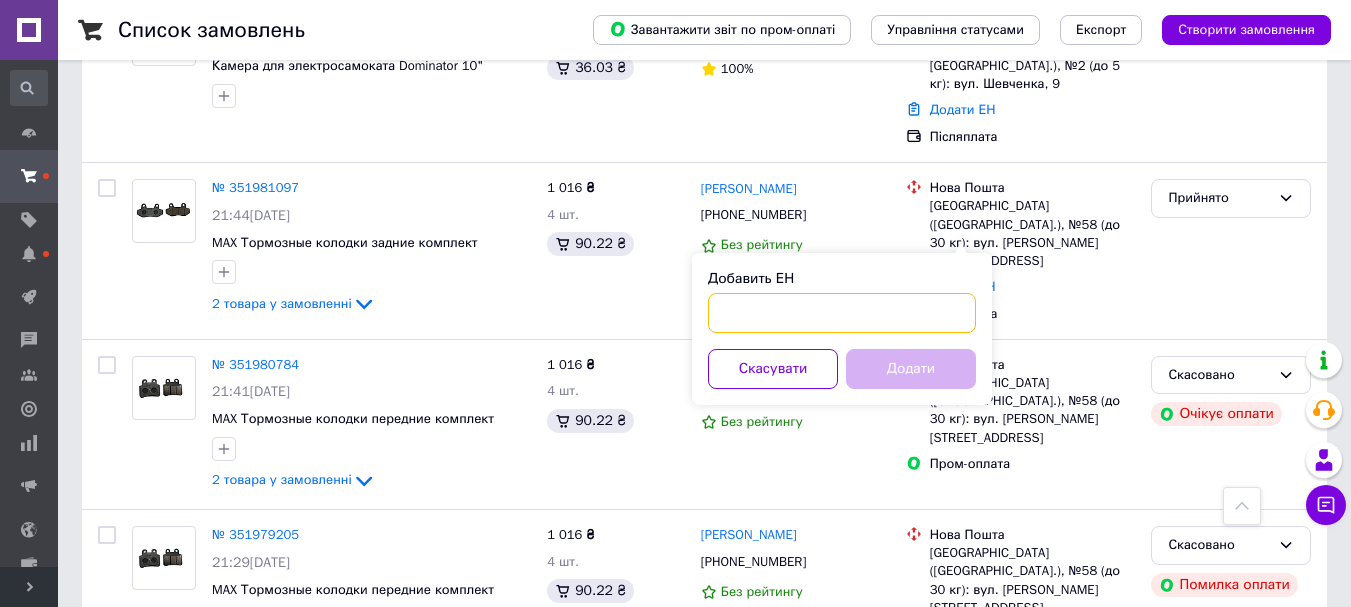 click on "Добавить ЕН" at bounding box center (842, 313) 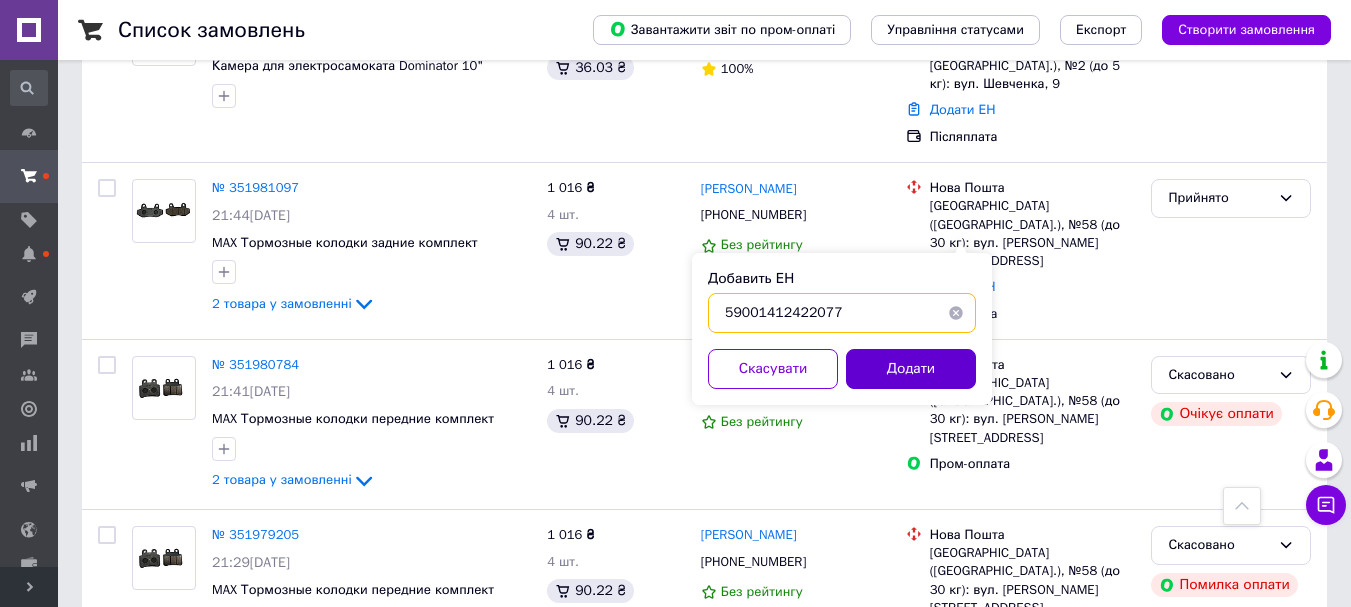 type on "59001412422077" 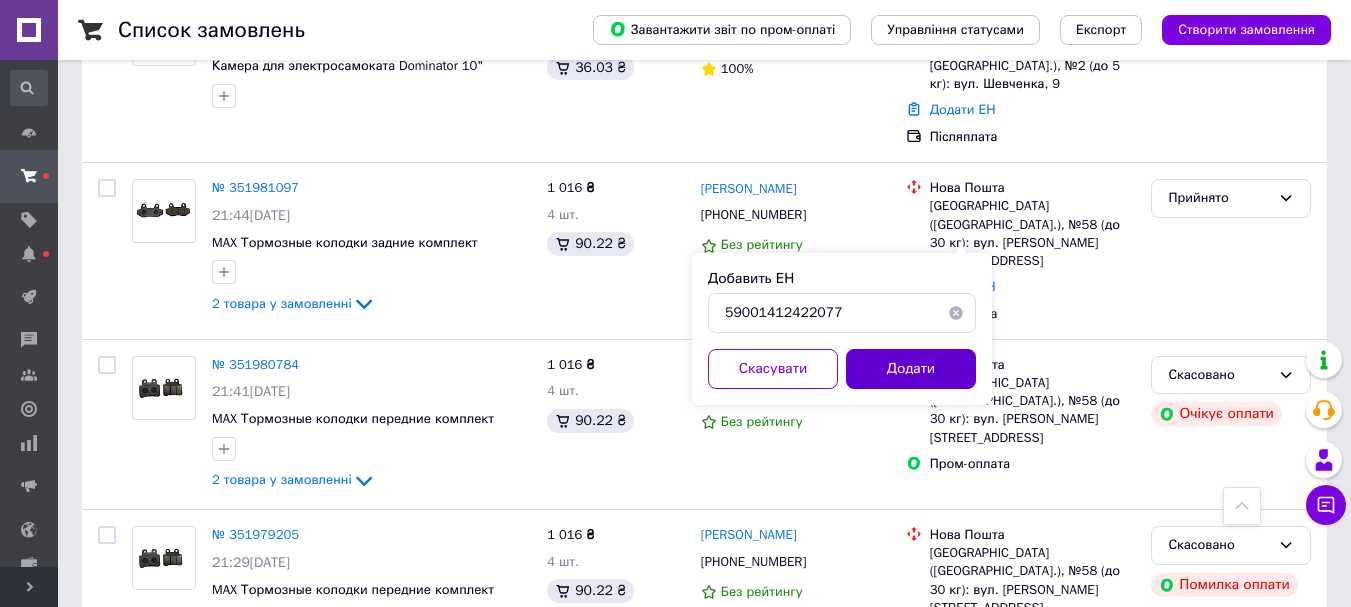 click on "Додати" at bounding box center [911, 369] 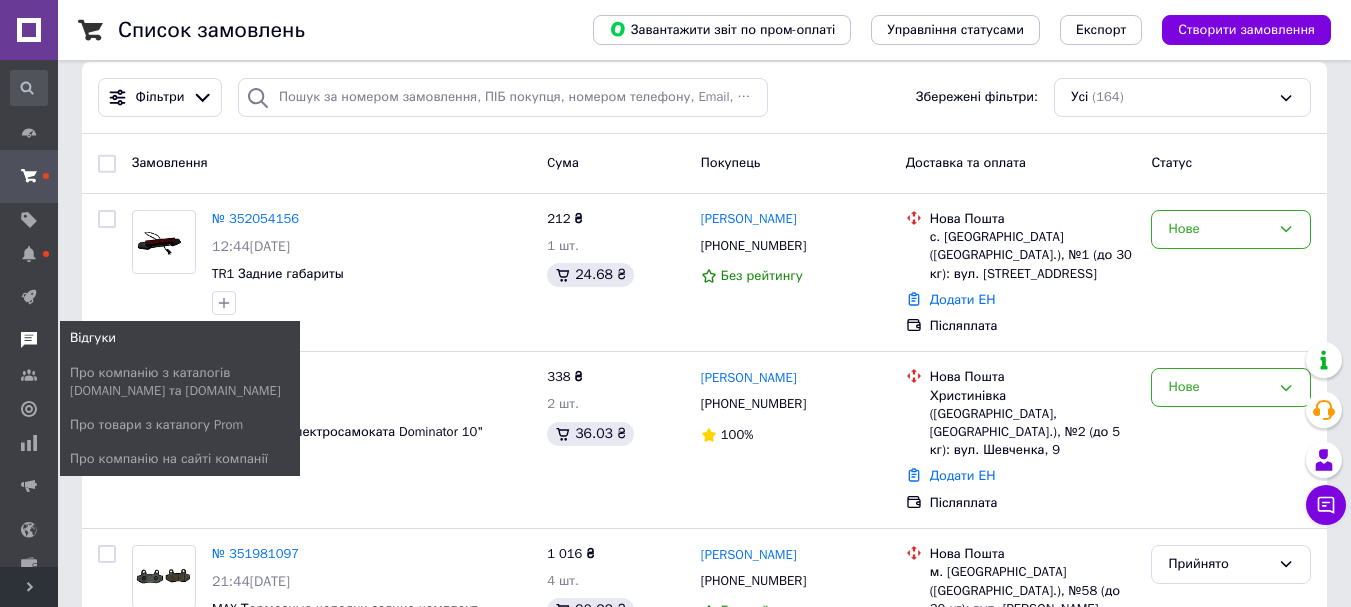 scroll, scrollTop: 200, scrollLeft: 0, axis: vertical 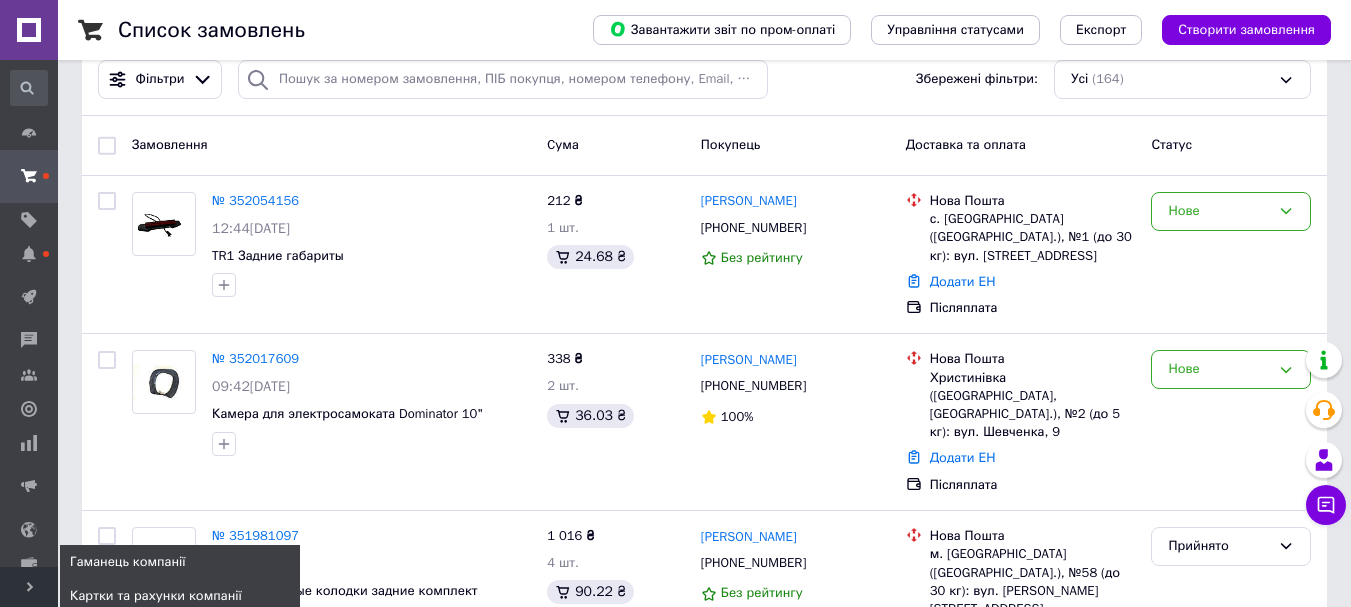 click on "Картки та рахунки компанії" at bounding box center (156, 596) 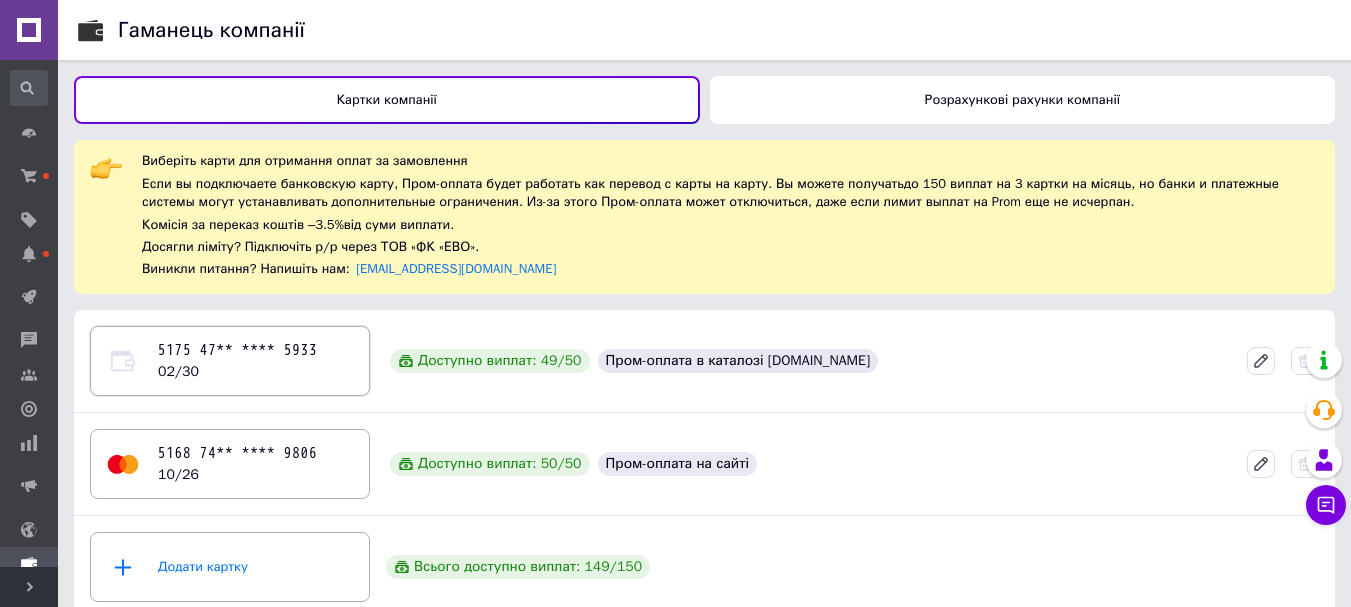scroll, scrollTop: 27, scrollLeft: 0, axis: vertical 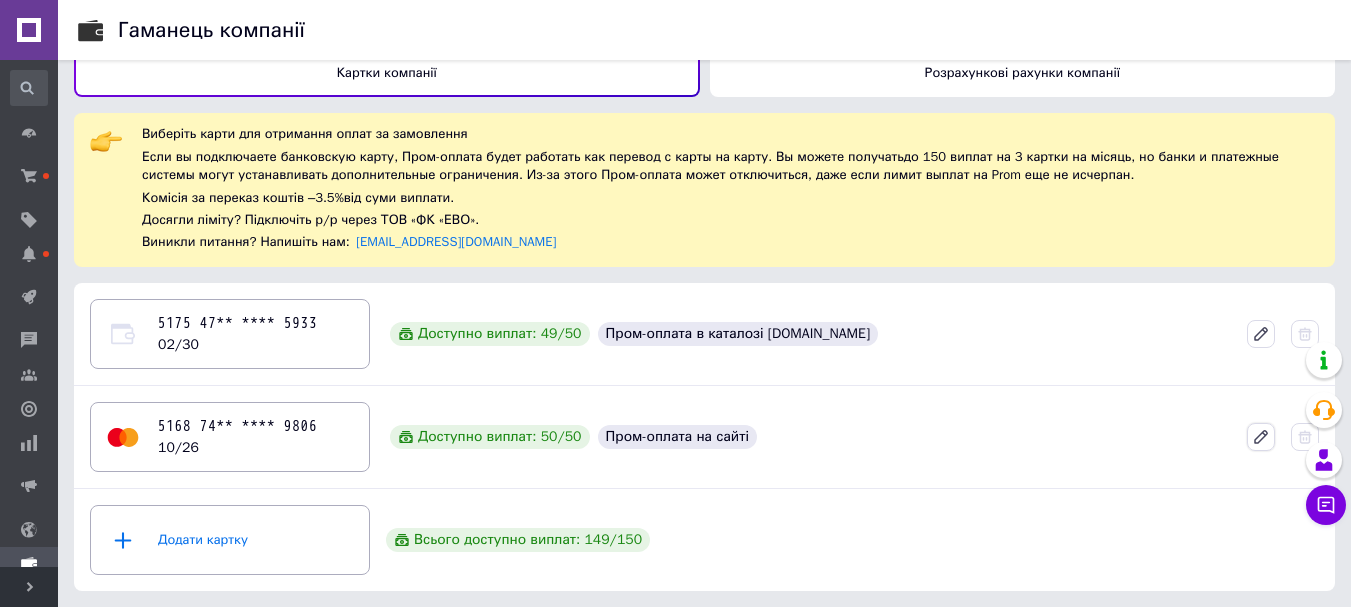 click 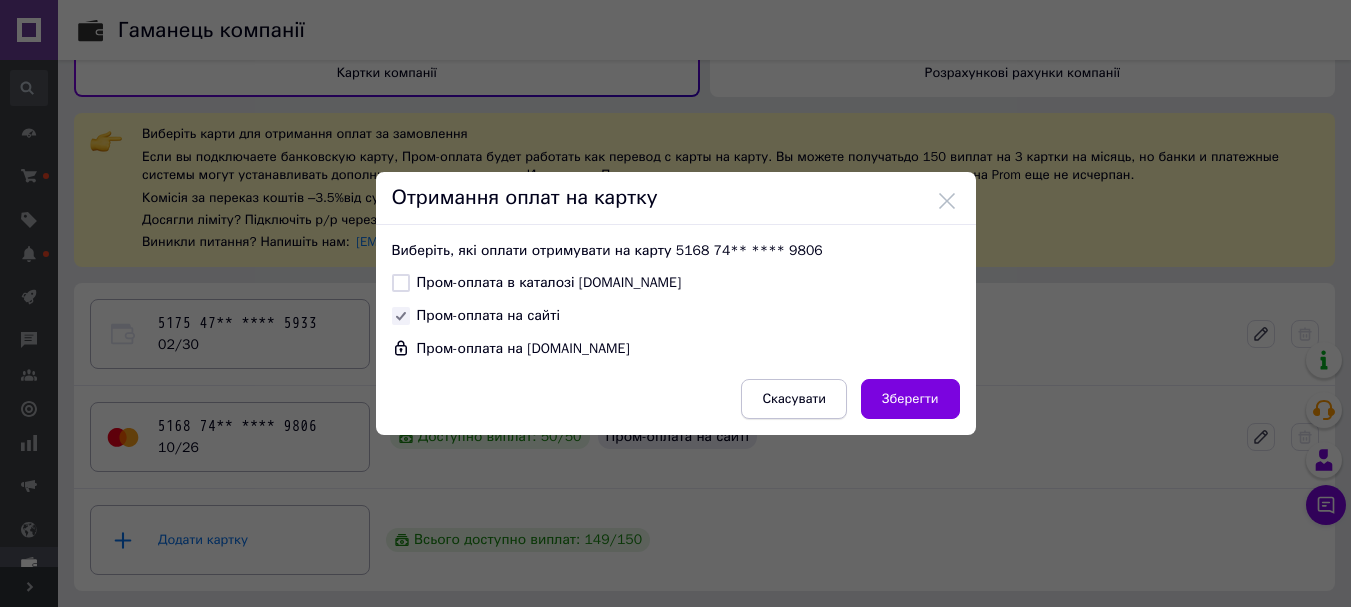 click on "Скасувати" at bounding box center [794, 399] 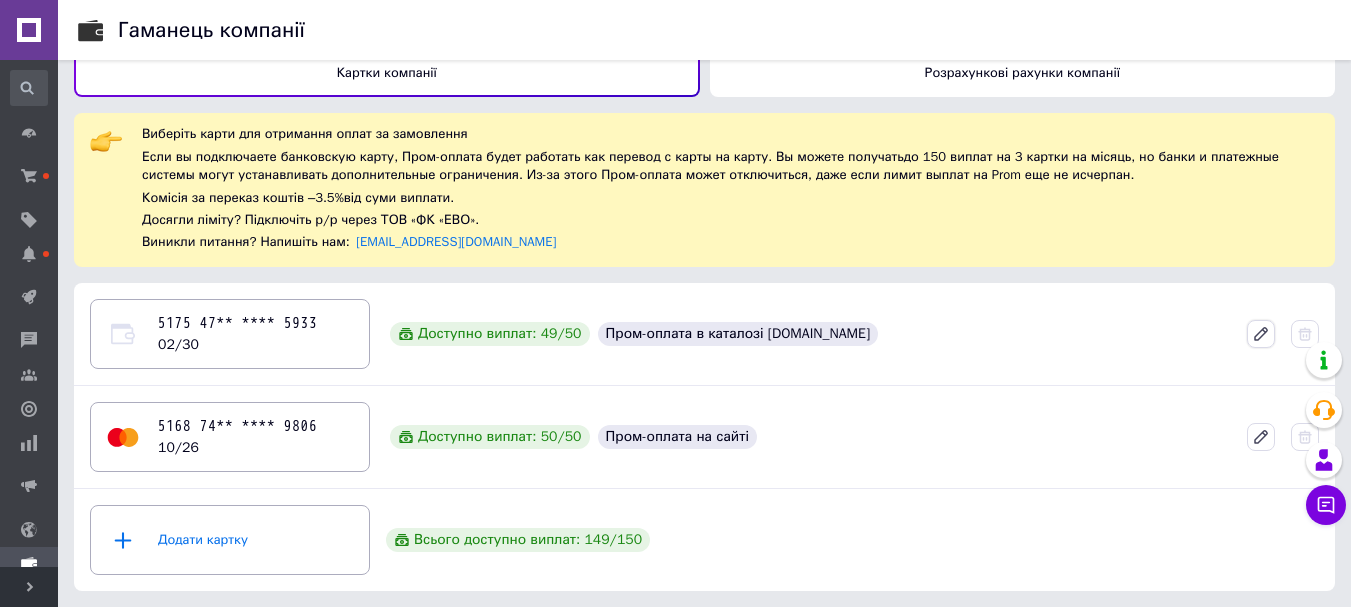 click 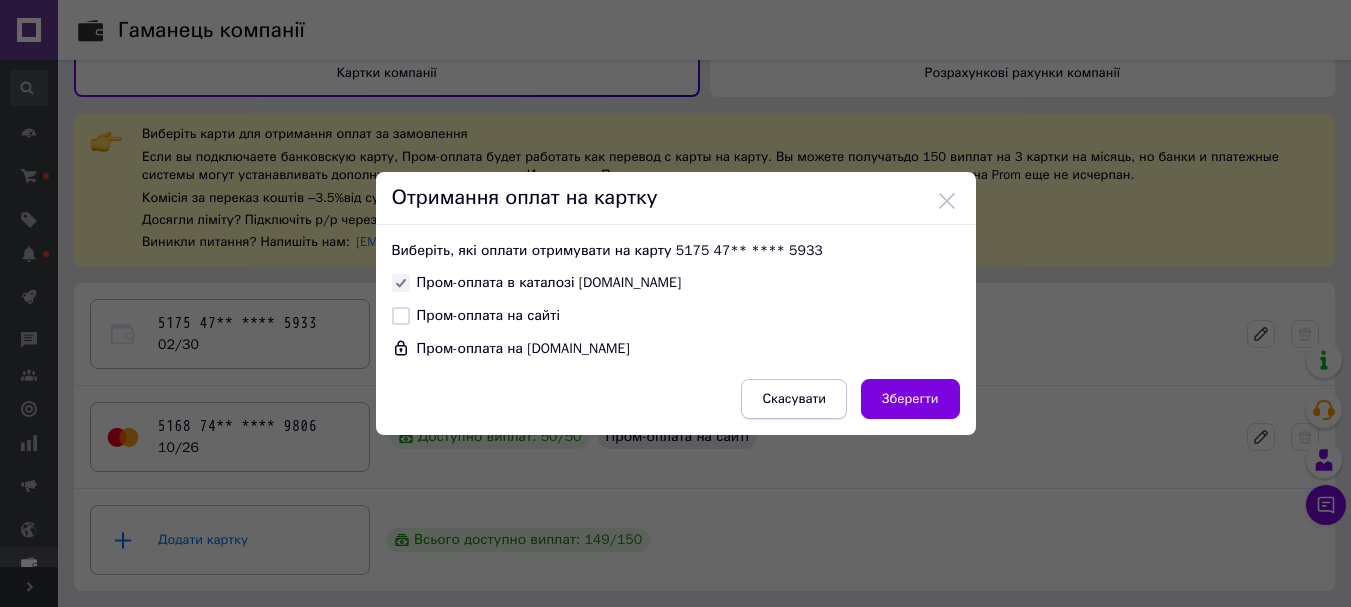 click on "Скасувати" at bounding box center [794, 399] 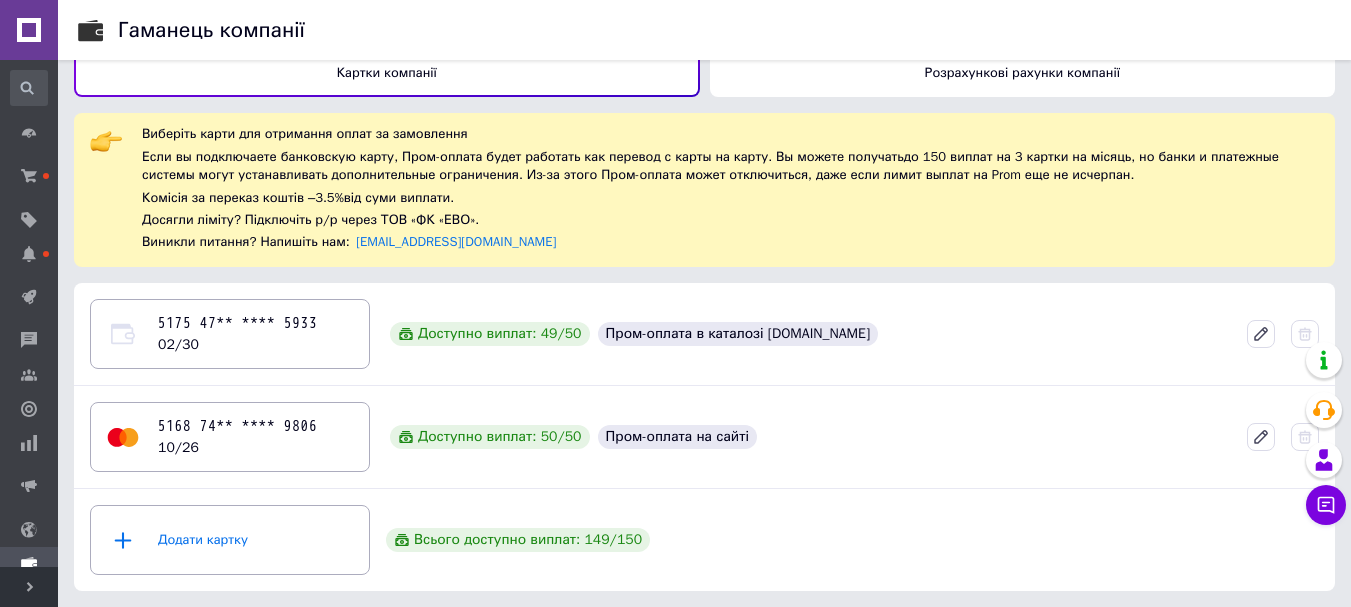 drag, startPoint x: 237, startPoint y: 332, endPoint x: 1311, endPoint y: 332, distance: 1074 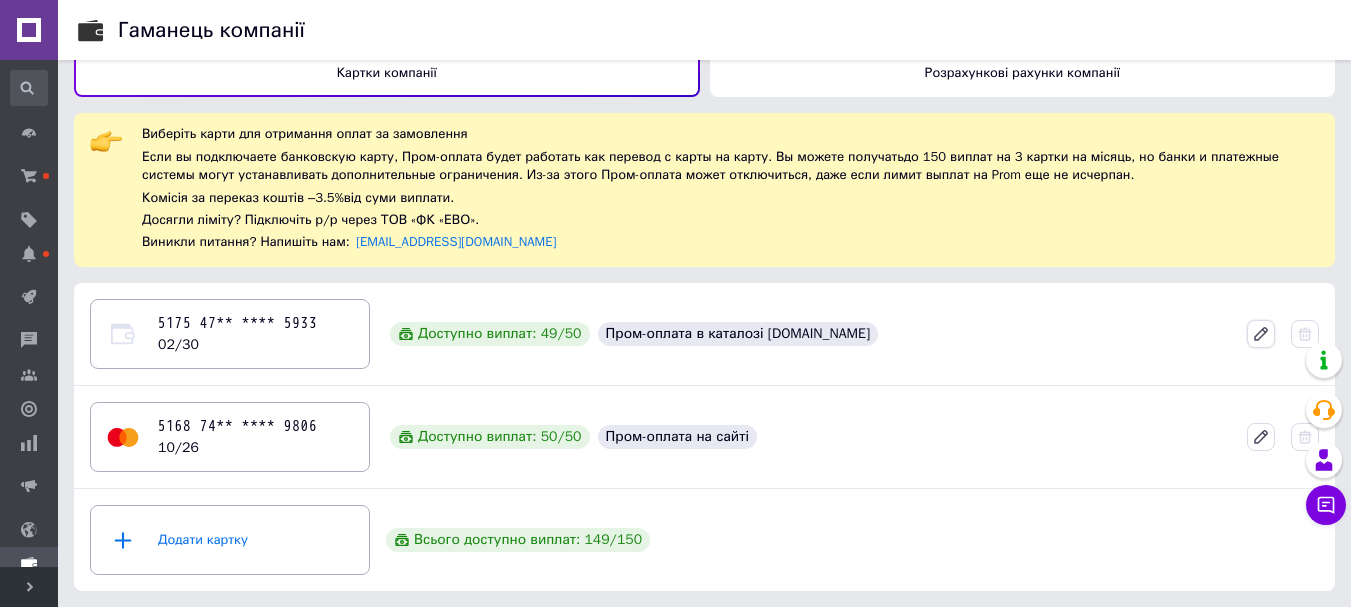 click 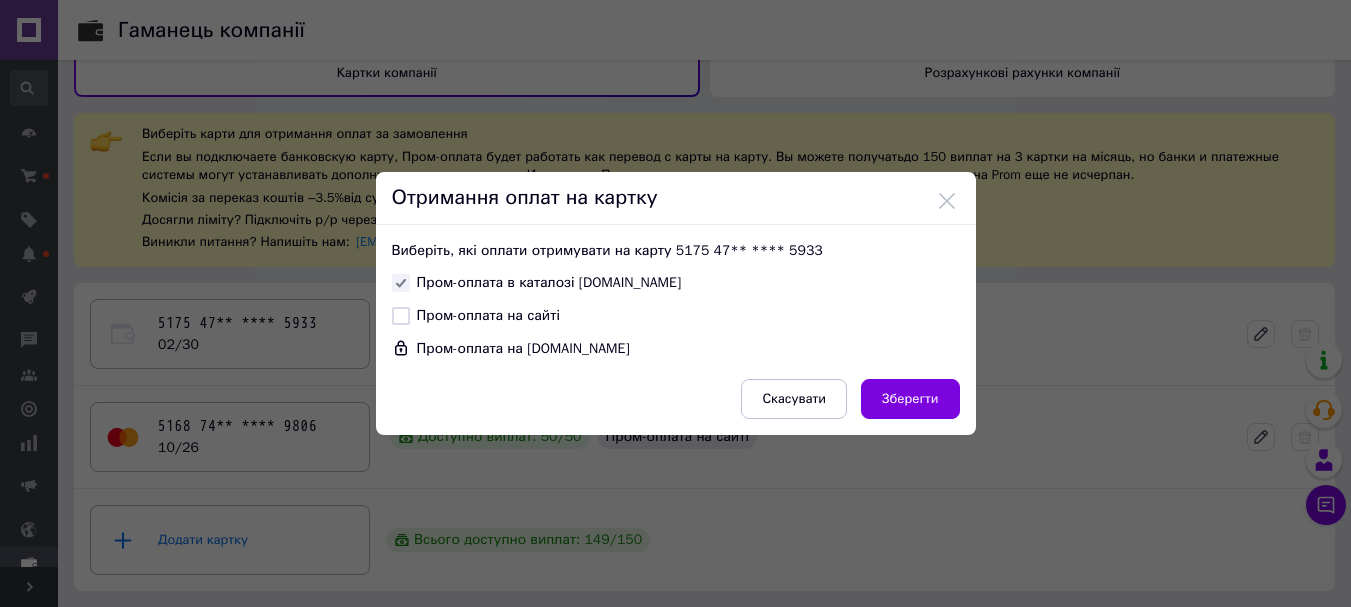 click on "Отримання оплат на картку Виберіть, які оплати отримувати на карту 5175 47** **** 5933   Пром-оплата в каталозі [DOMAIN_NAME]   Пром-оплата на сайті   Пром-оплата на [DOMAIN_NAME] Скасувати   Зберегти" at bounding box center [675, 303] 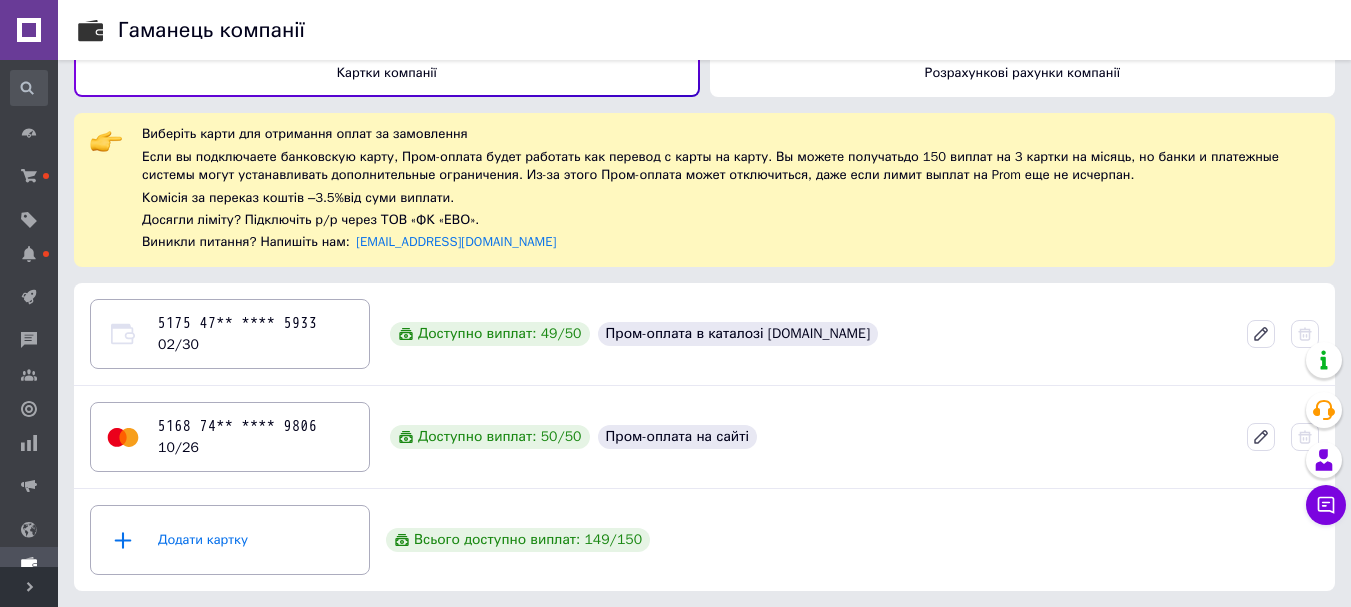 click on "Додати картку" at bounding box center [230, 540] 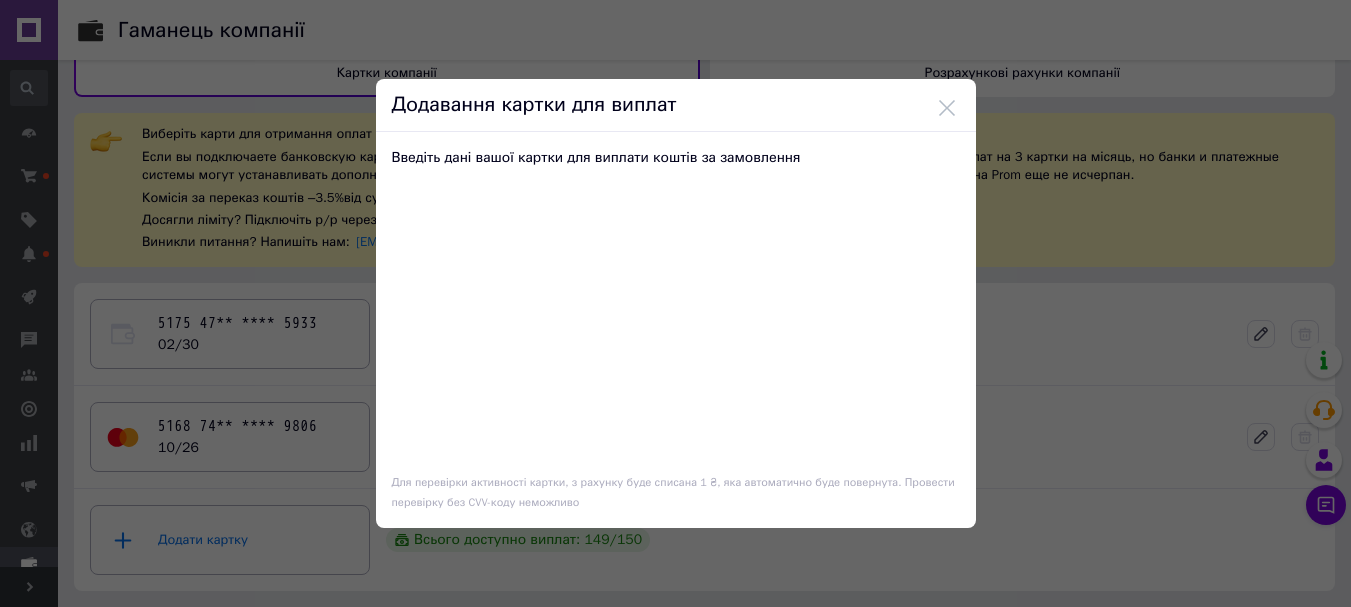 scroll, scrollTop: 0, scrollLeft: 0, axis: both 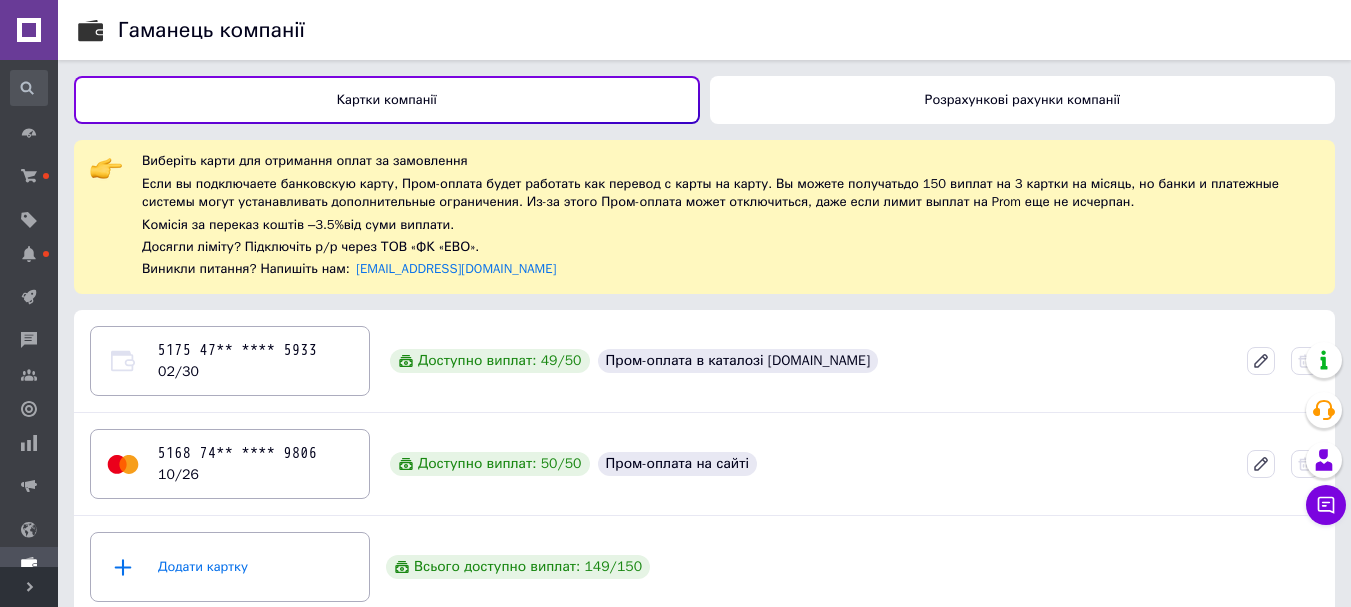 click on "Картки компанії" at bounding box center [387, 100] 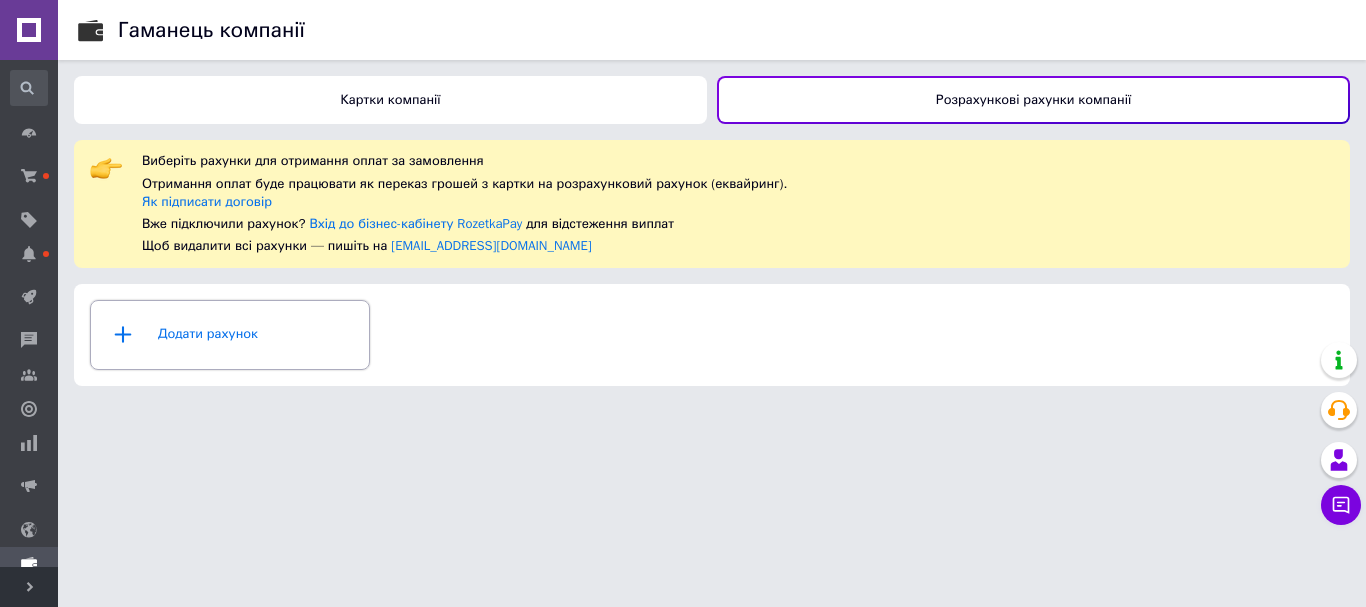click on "Додати рахунок" at bounding box center [230, 335] 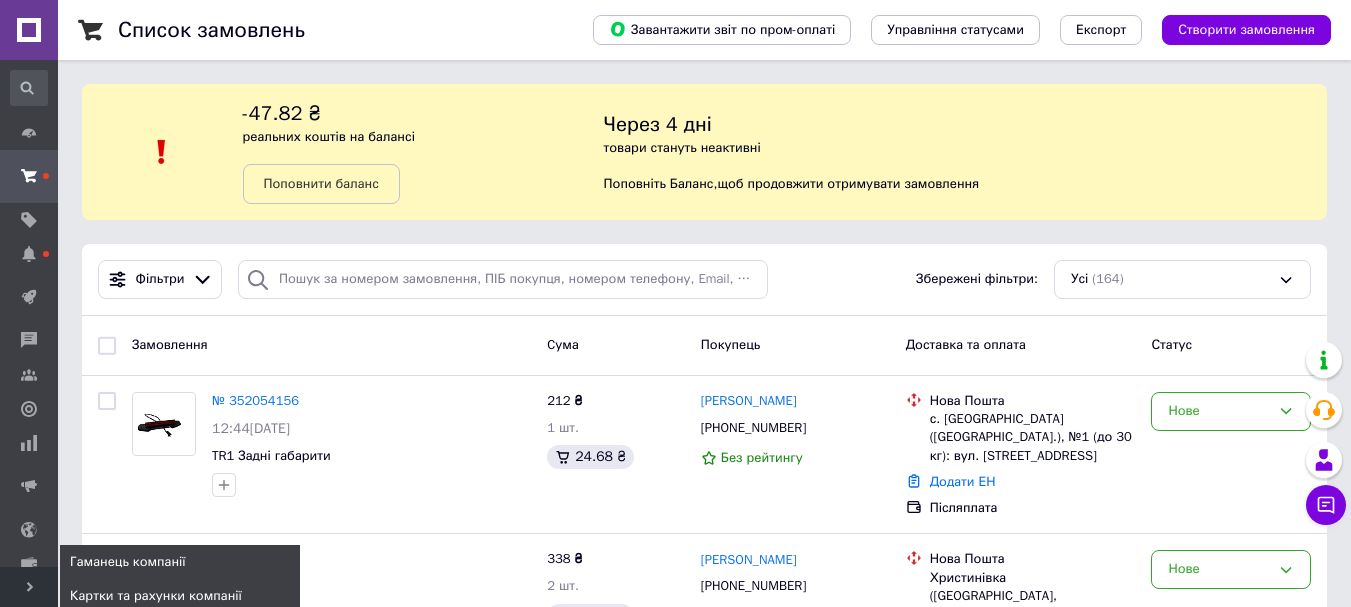 click on "Картки та рахунки компанії" at bounding box center (156, 596) 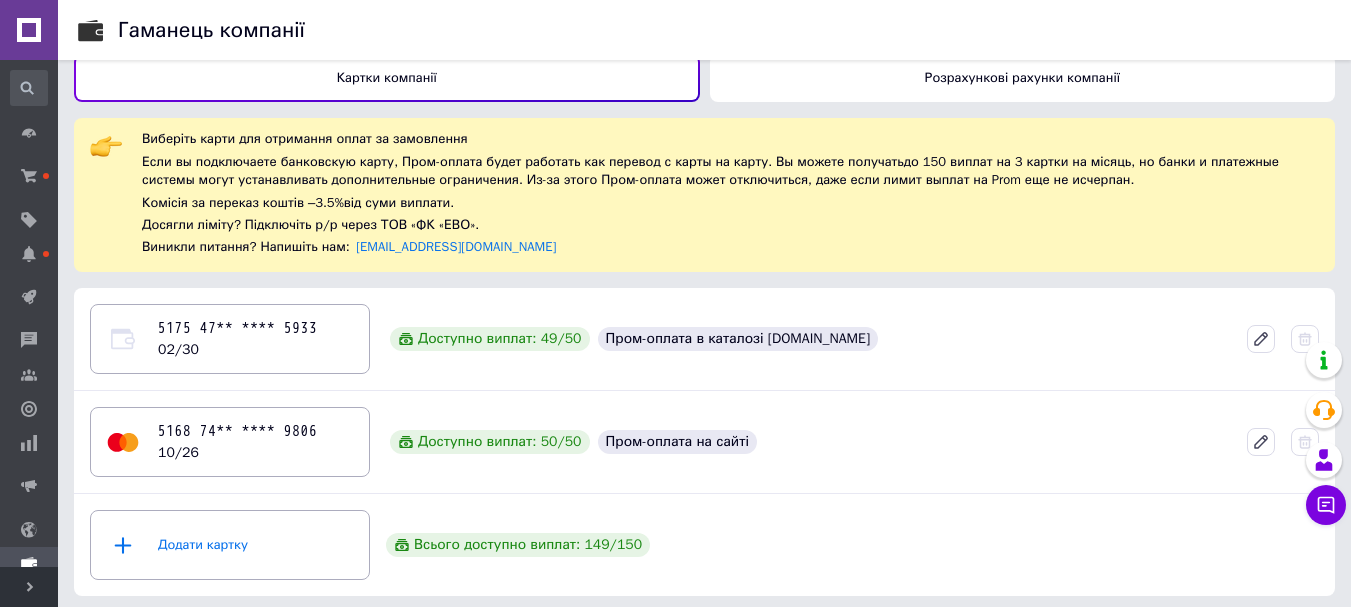 scroll, scrollTop: 27, scrollLeft: 0, axis: vertical 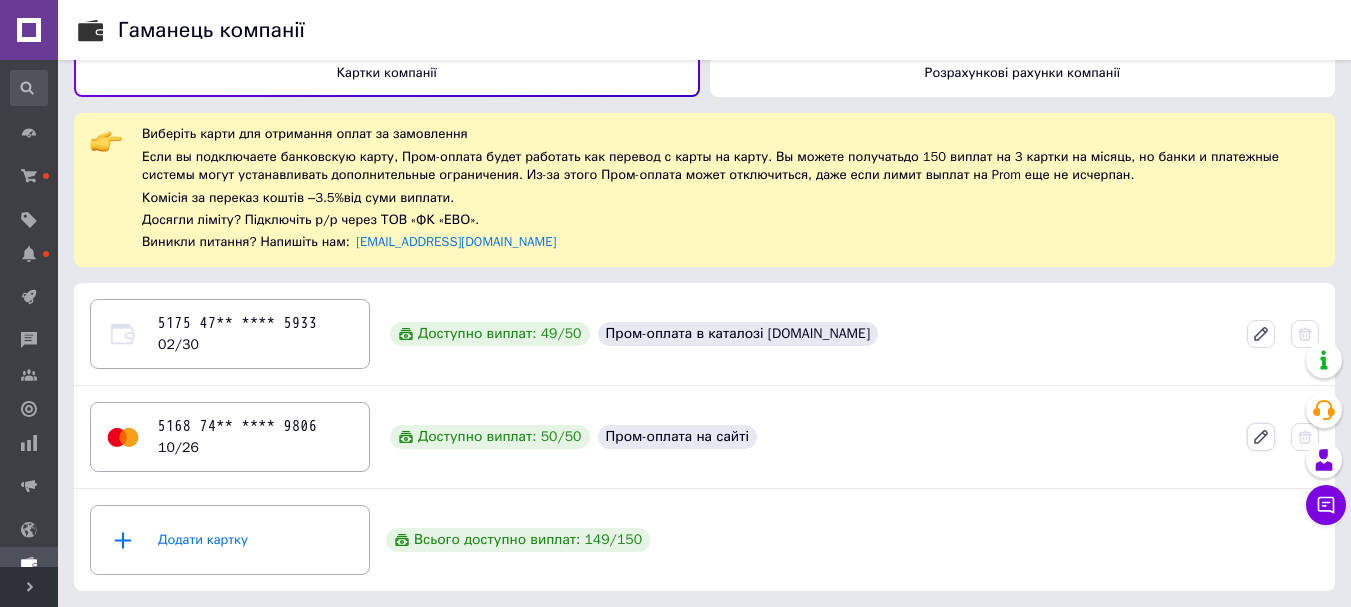 click 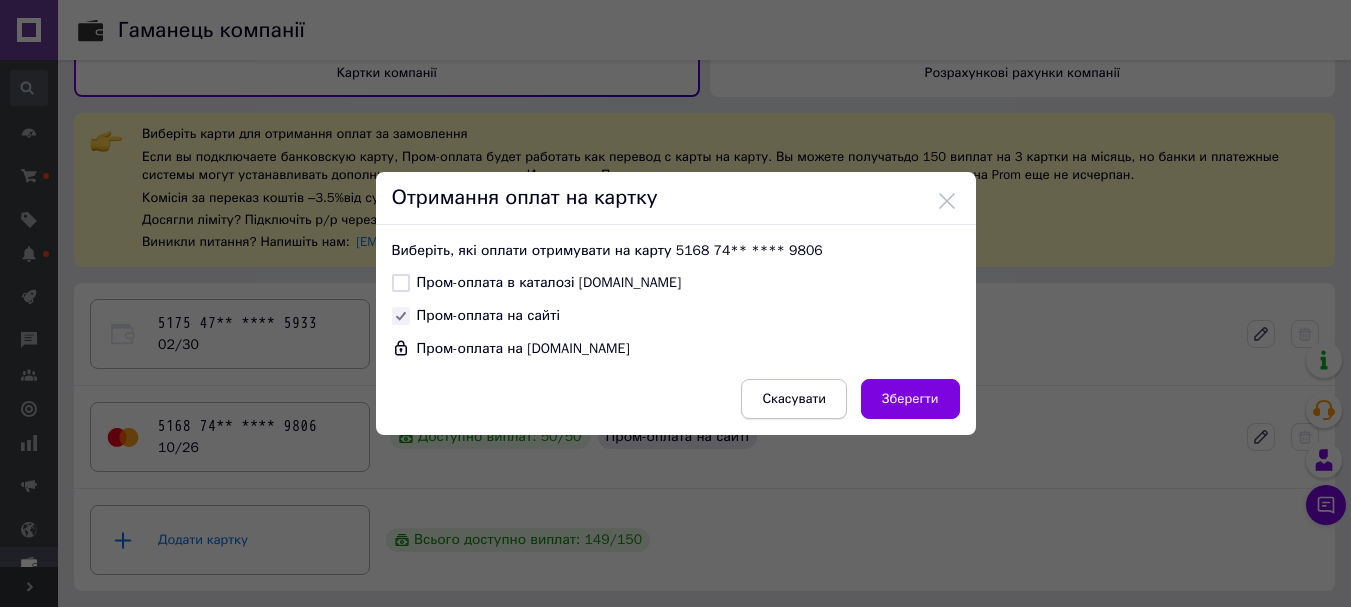 click on "Скасувати" at bounding box center (794, 399) 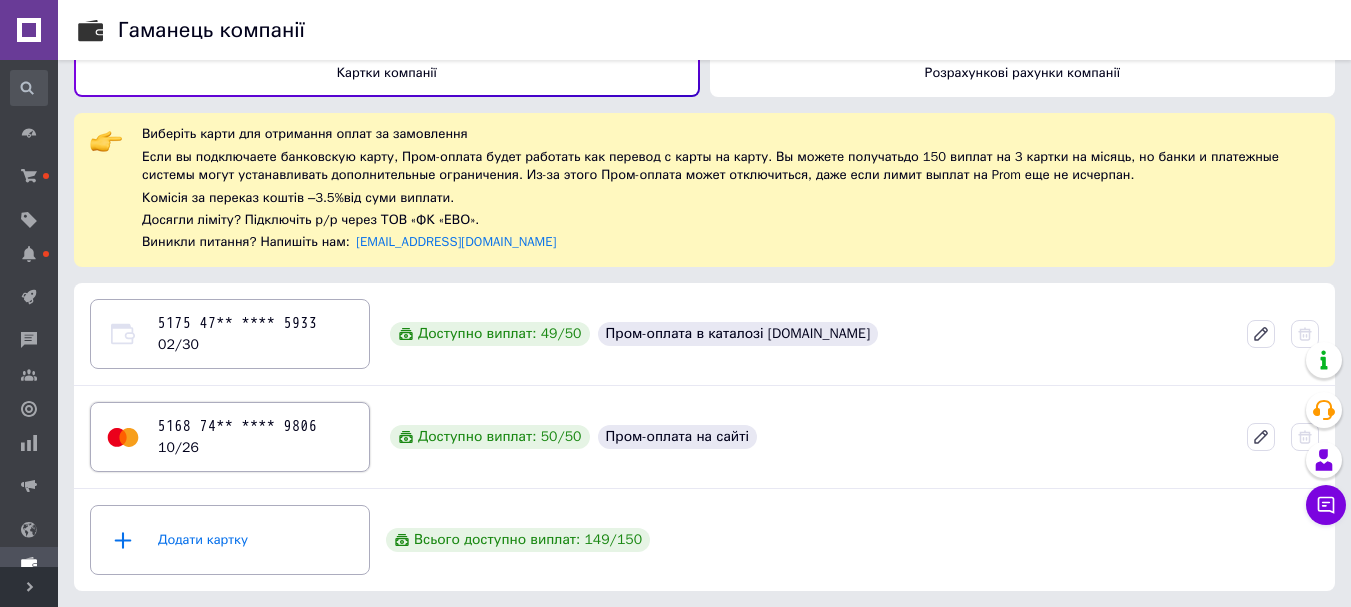 click on "10/26" at bounding box center (178, 447) 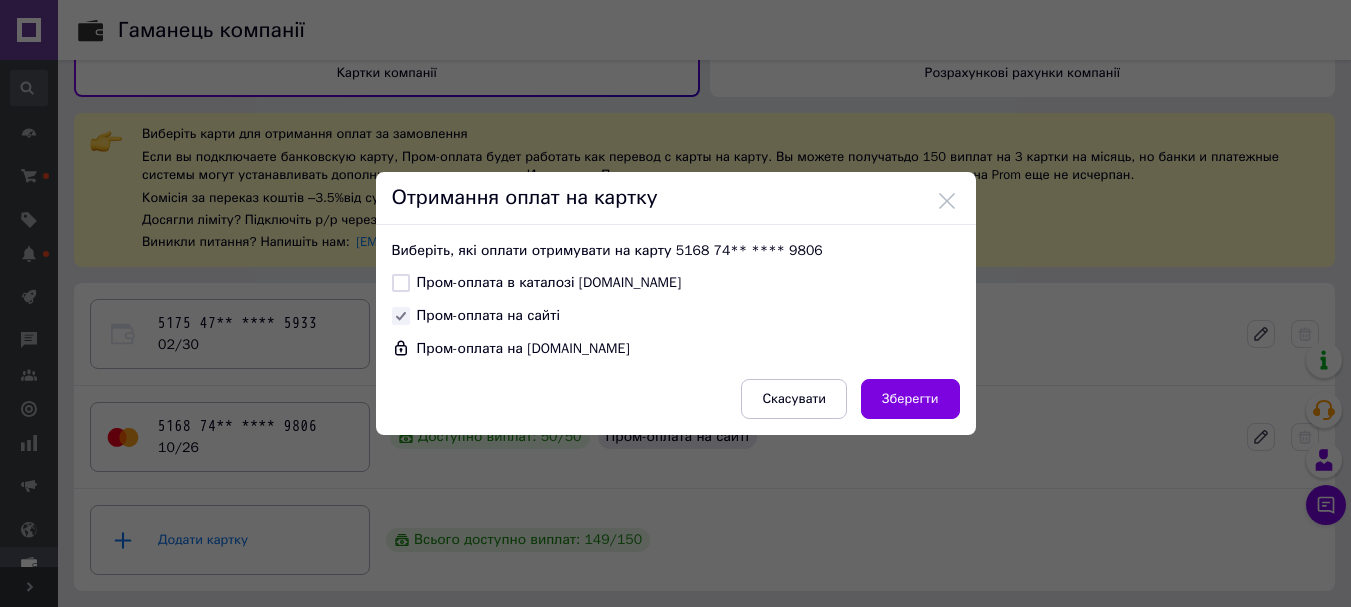 click on "Пром-оплата в каталозі [DOMAIN_NAME]" at bounding box center (401, 283) 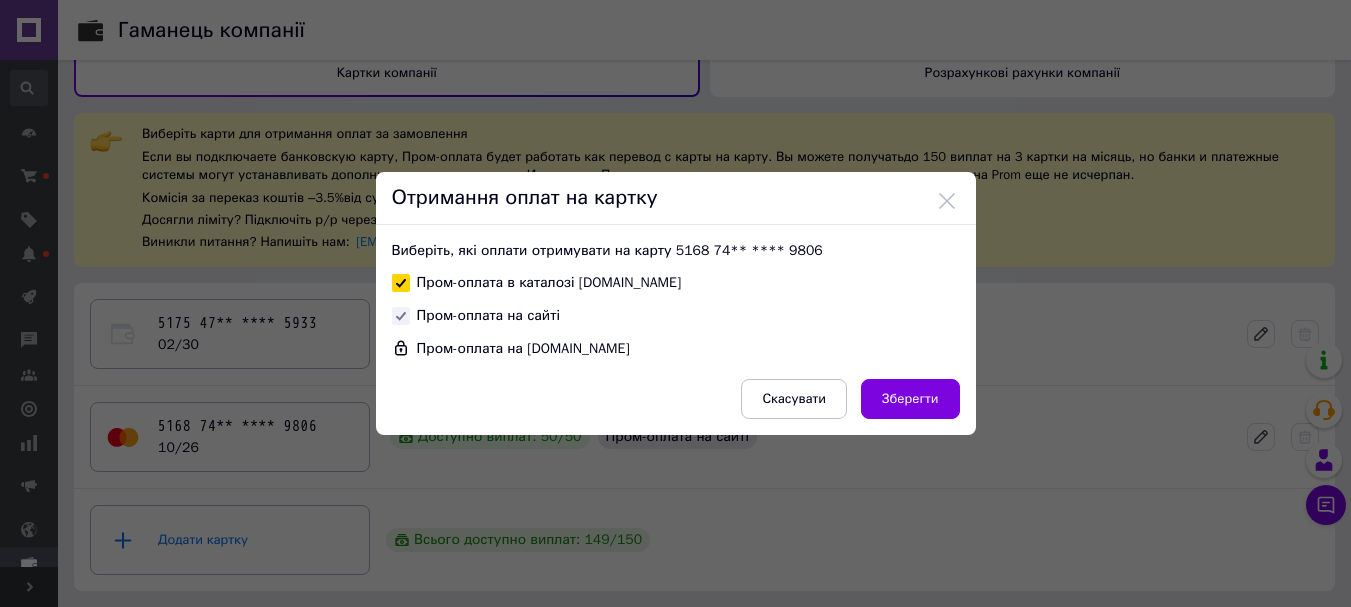 checkbox on "true" 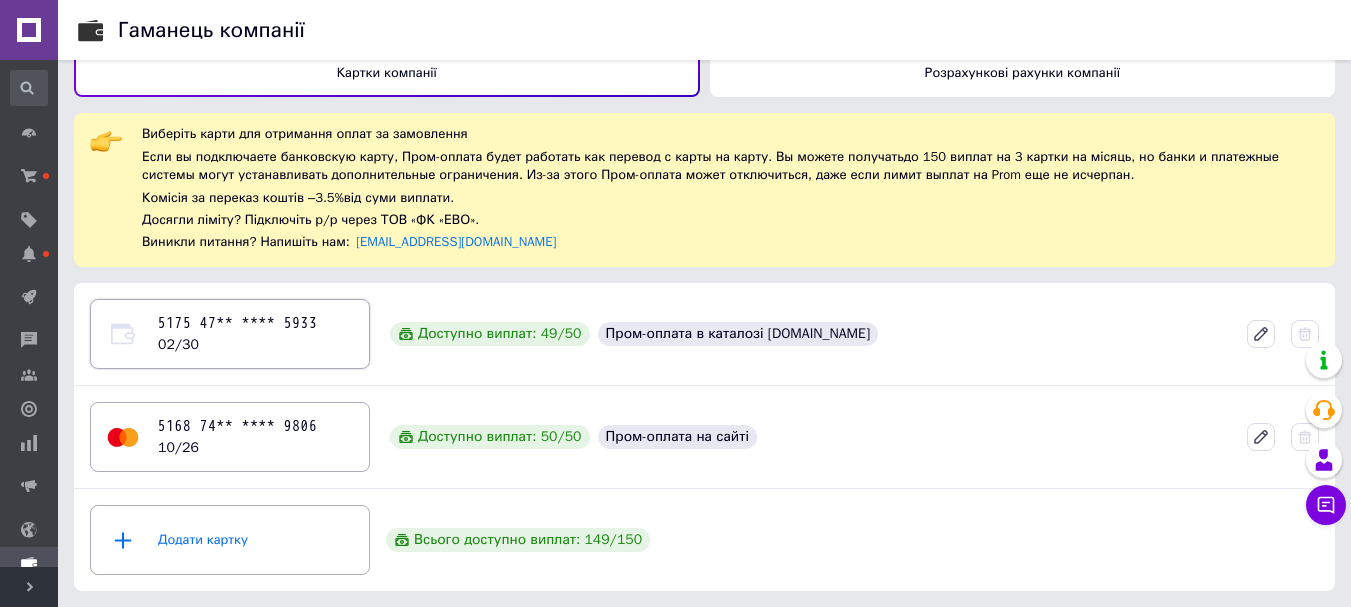 click on "5175 47** **** 5933 02/30" at bounding box center [238, 334] 